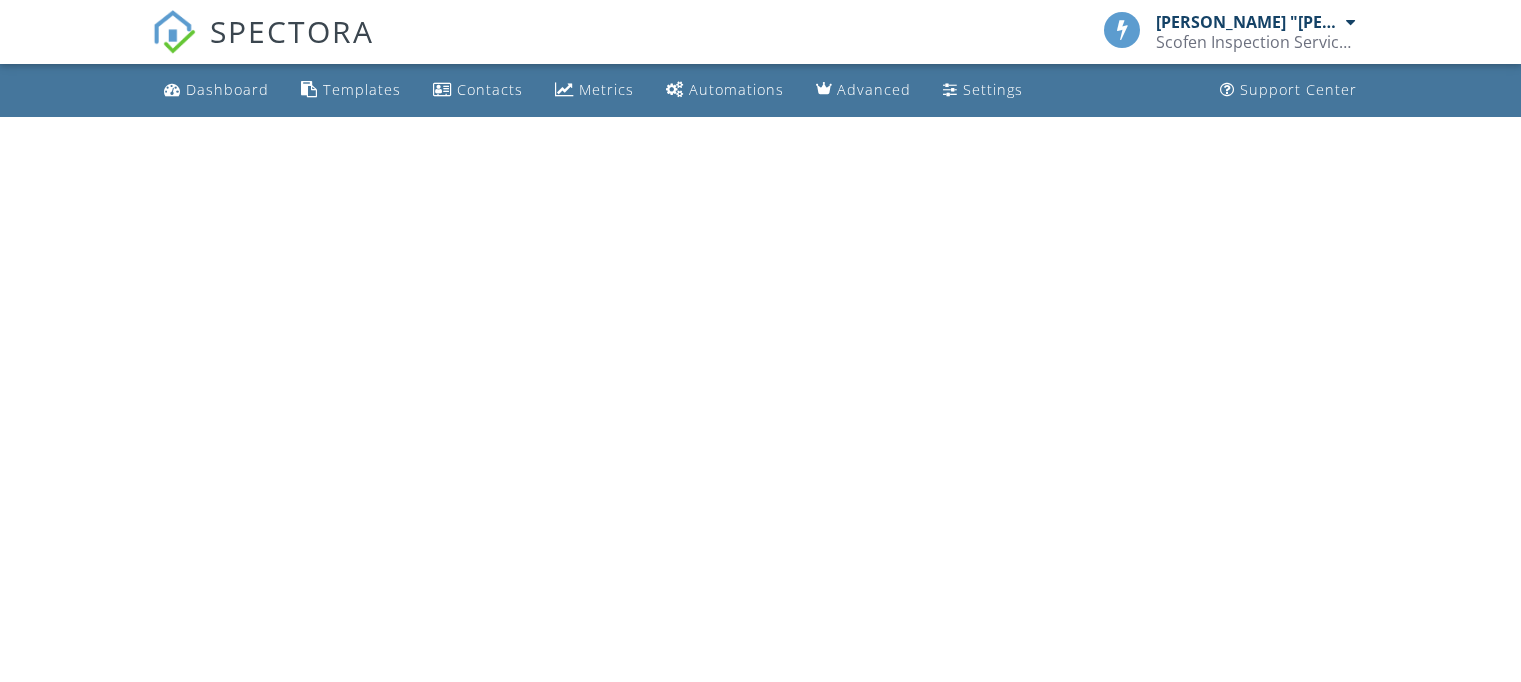 scroll, scrollTop: 0, scrollLeft: 0, axis: both 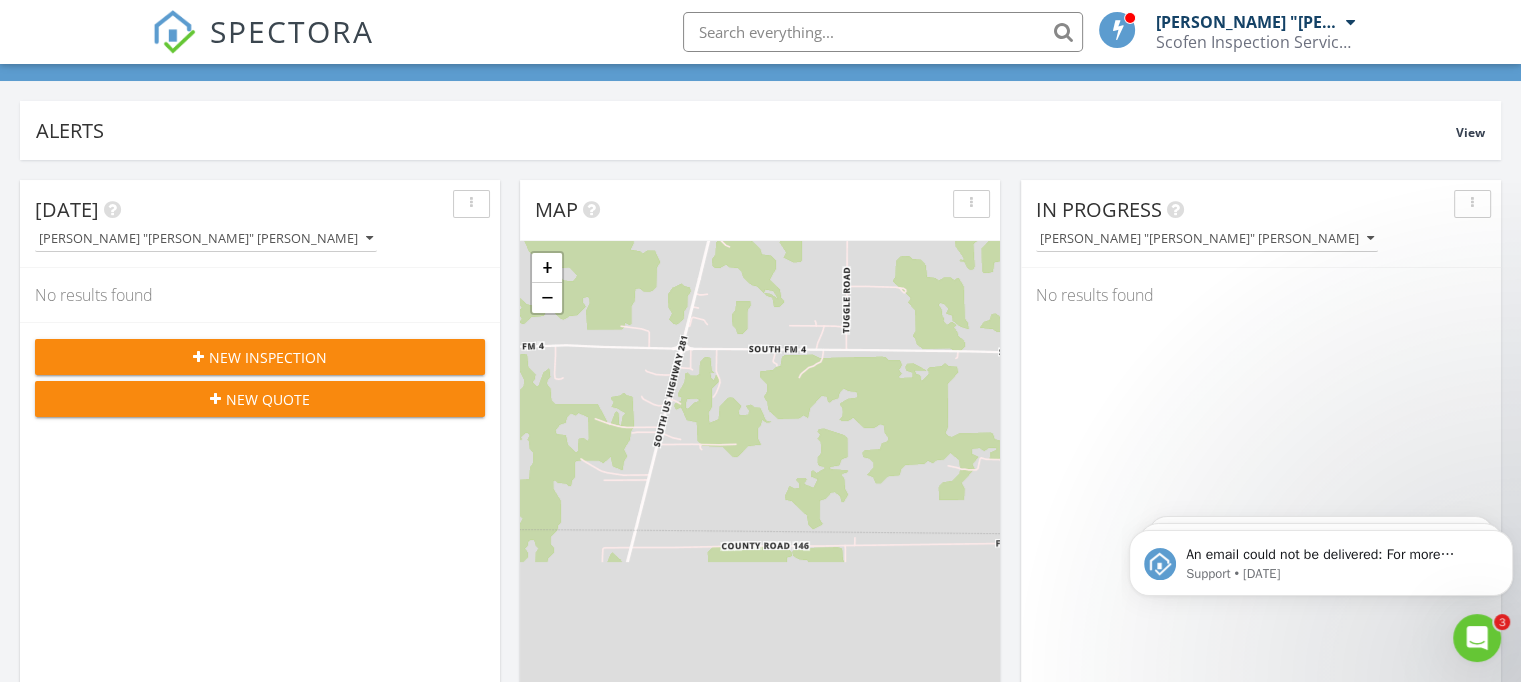 click at bounding box center (1477, 638) 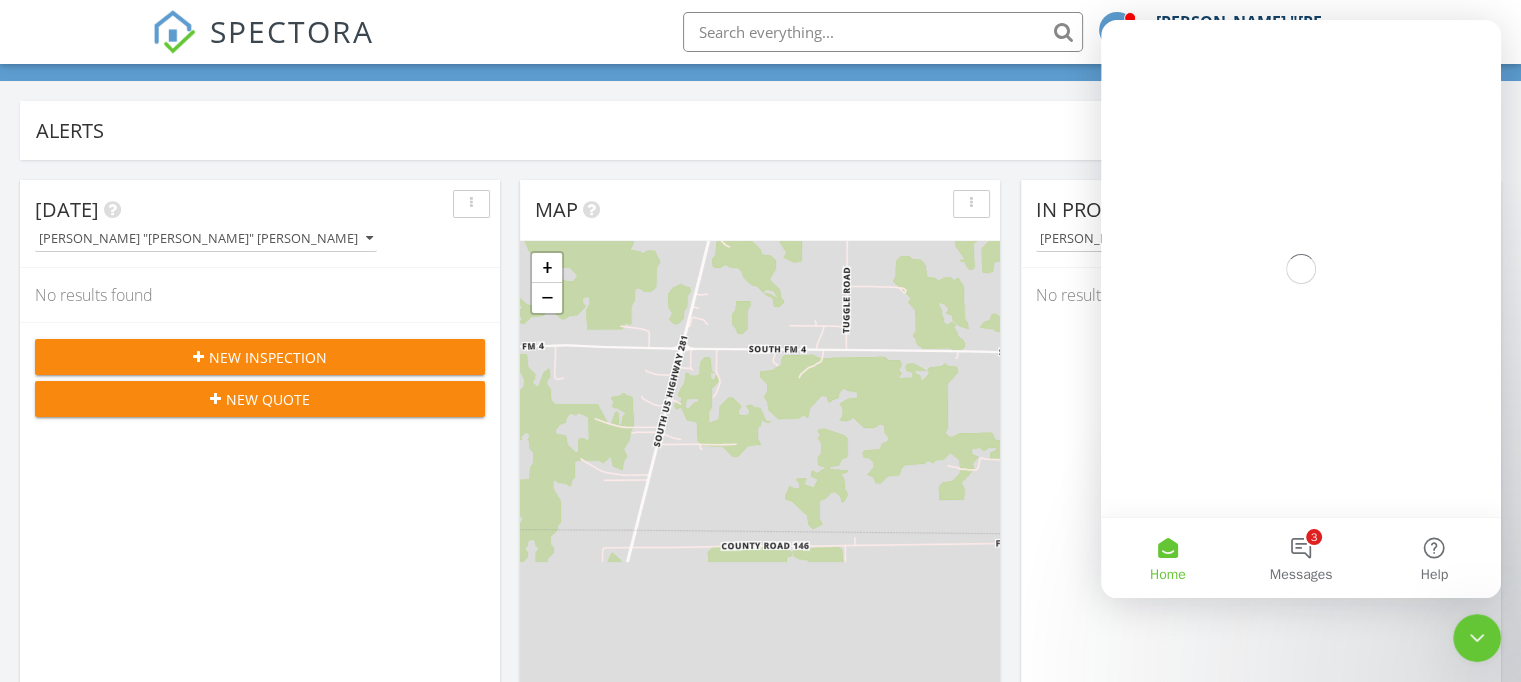 scroll, scrollTop: 0, scrollLeft: 0, axis: both 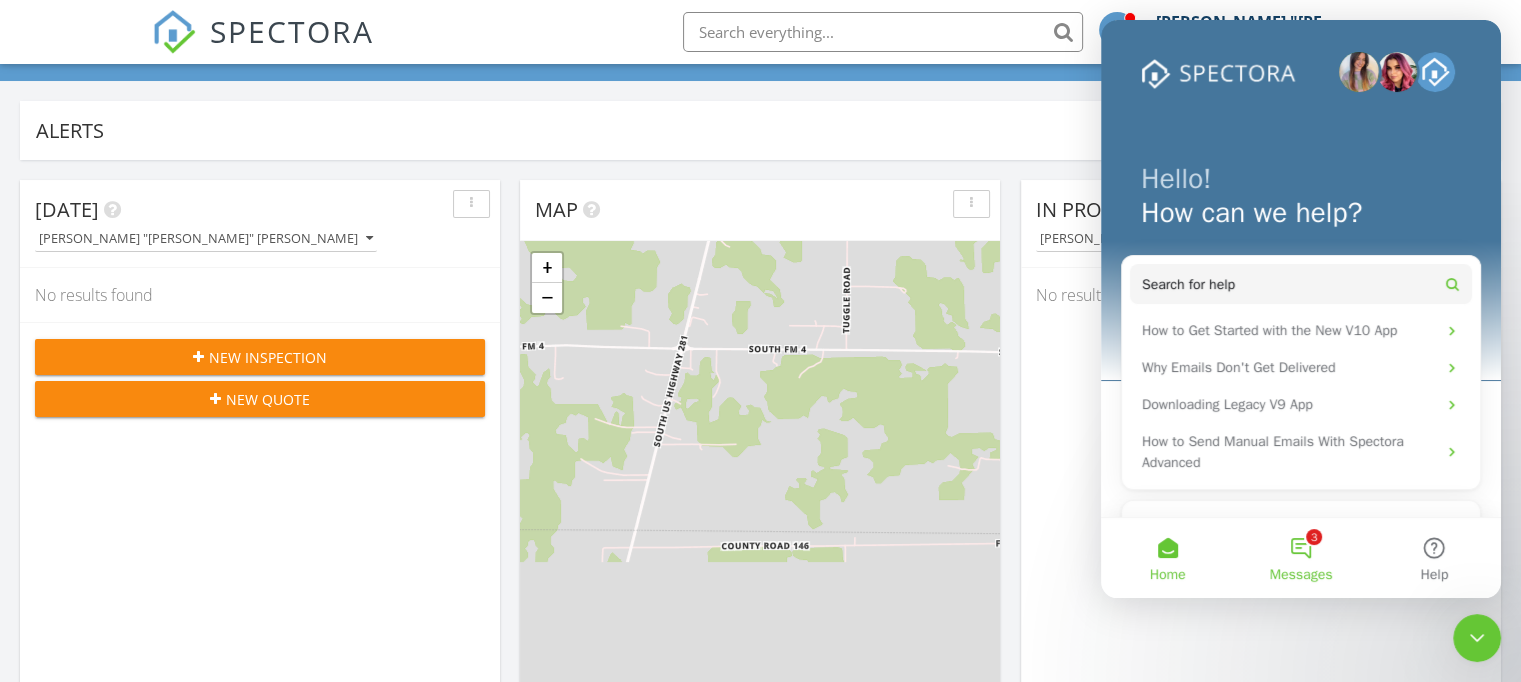 click on "3 Messages" at bounding box center (1300, 558) 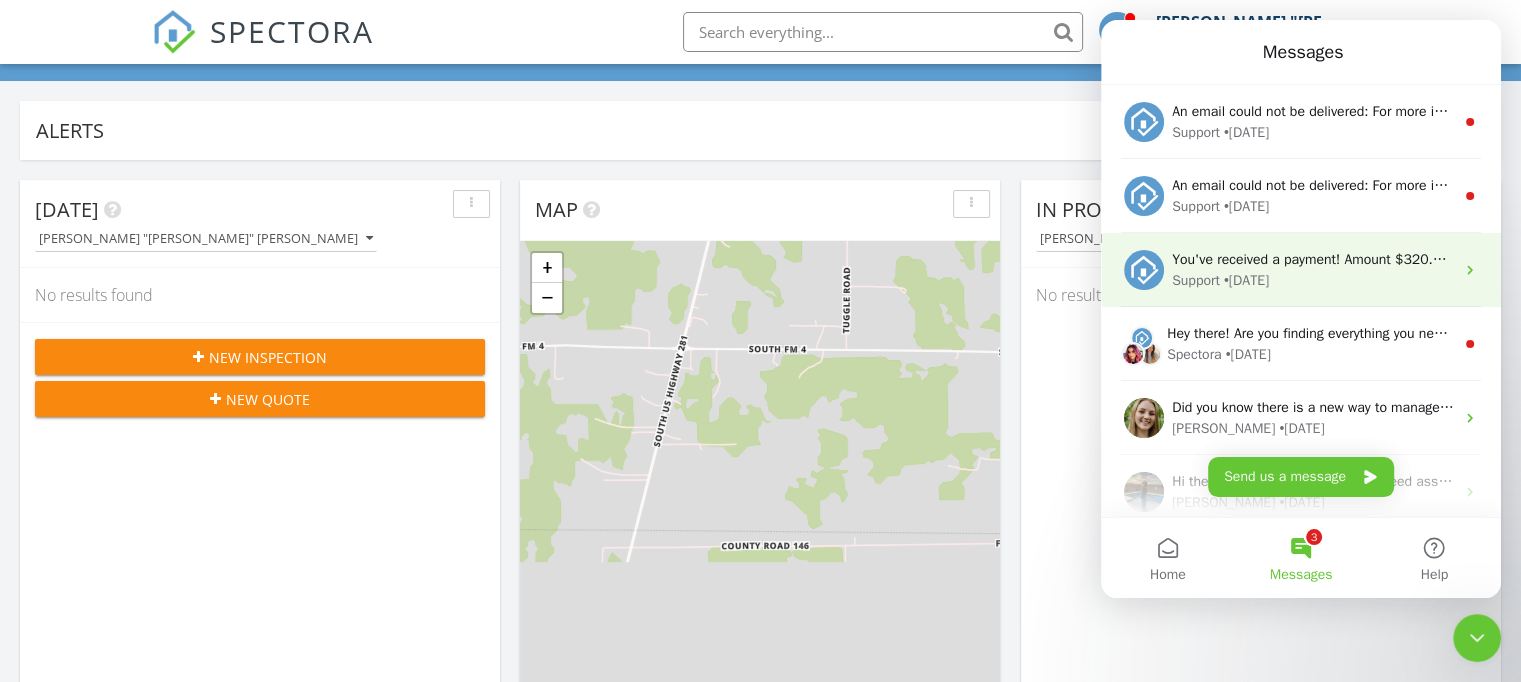 click on "Support •  [DATE]" at bounding box center (1313, 280) 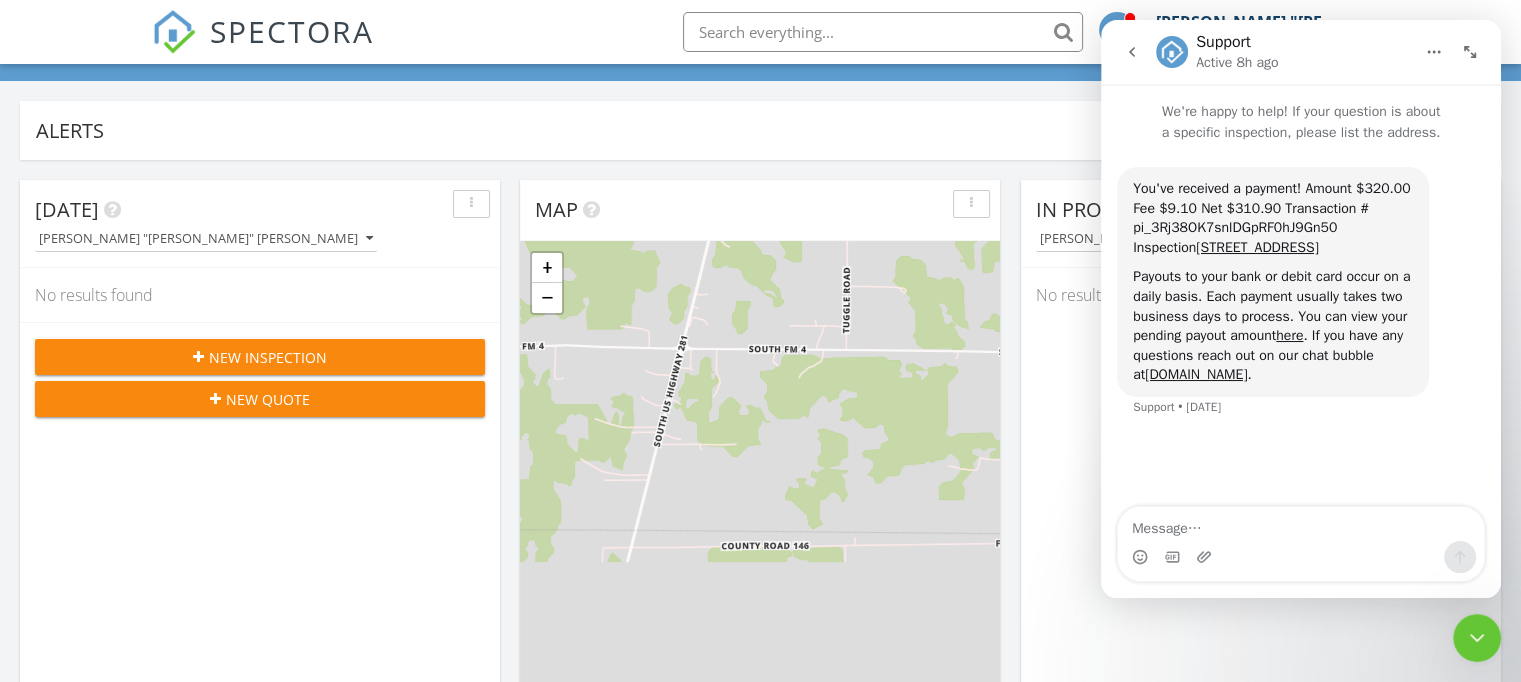 drag, startPoint x: 1134, startPoint y: 53, endPoint x: 1203, endPoint y: 101, distance: 84.05355 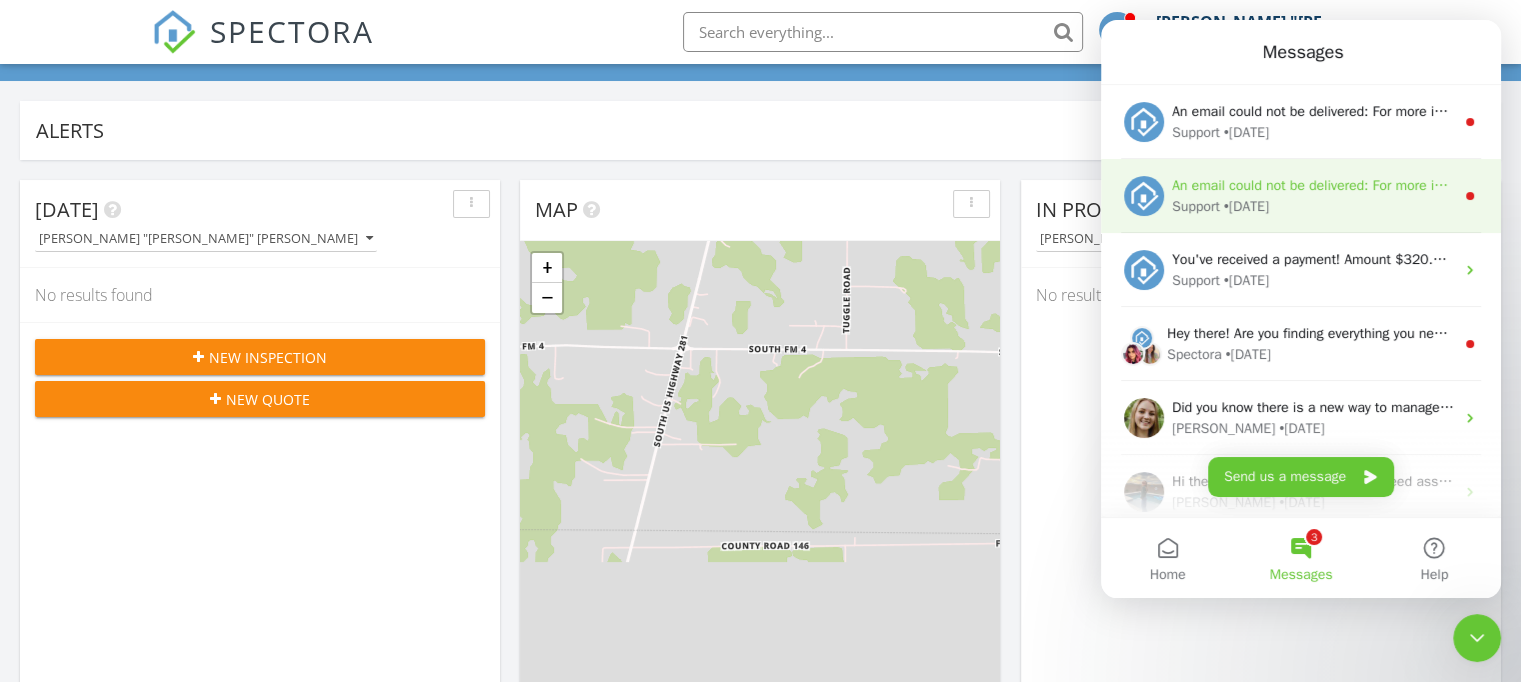 scroll, scrollTop: 0, scrollLeft: 0, axis: both 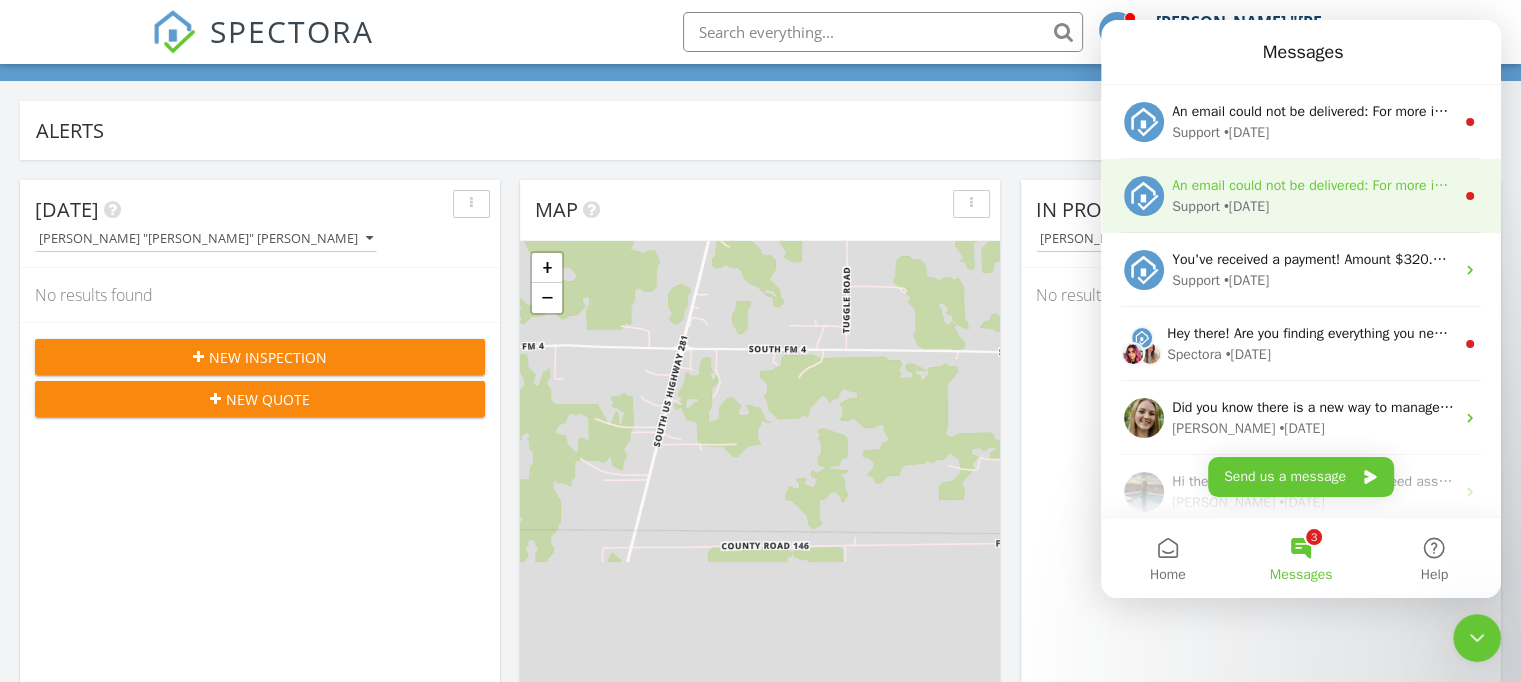 click on "Support •  [DATE]" at bounding box center [1313, 206] 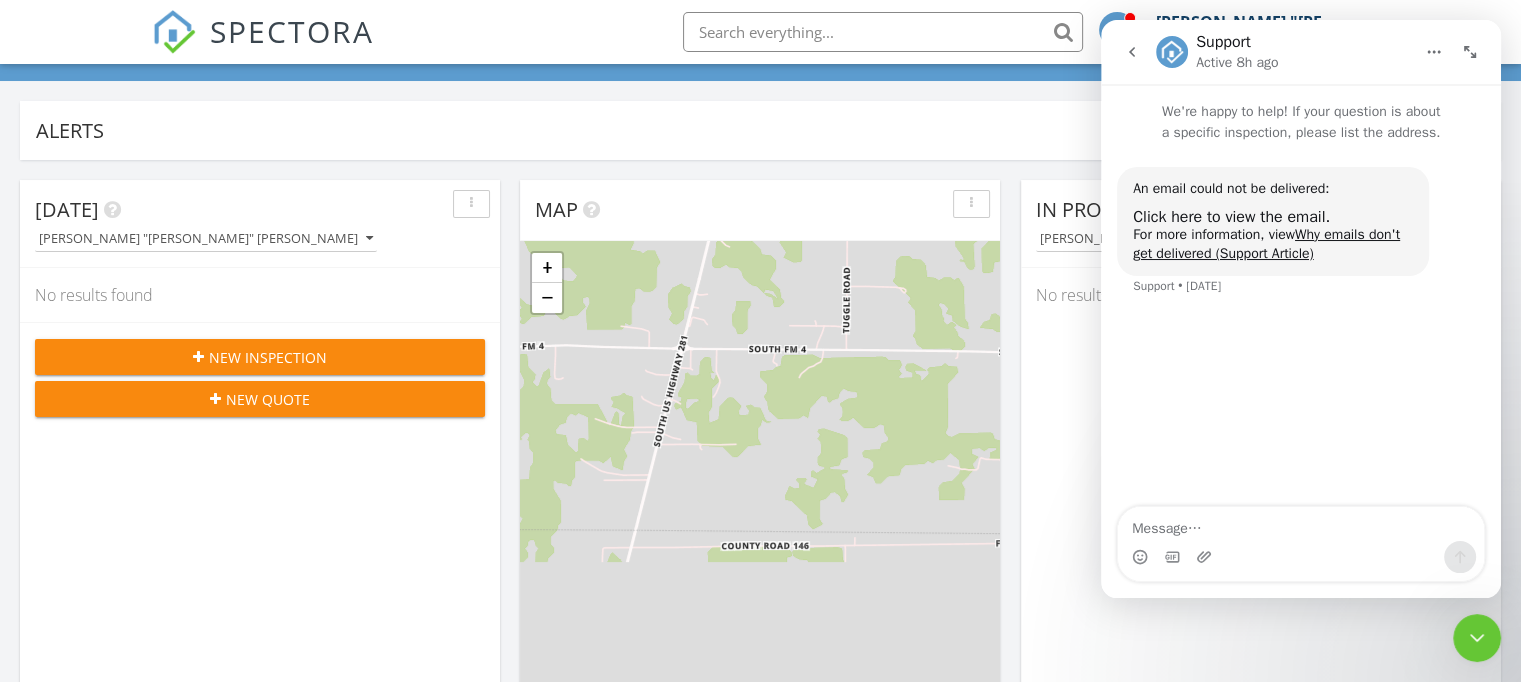 click 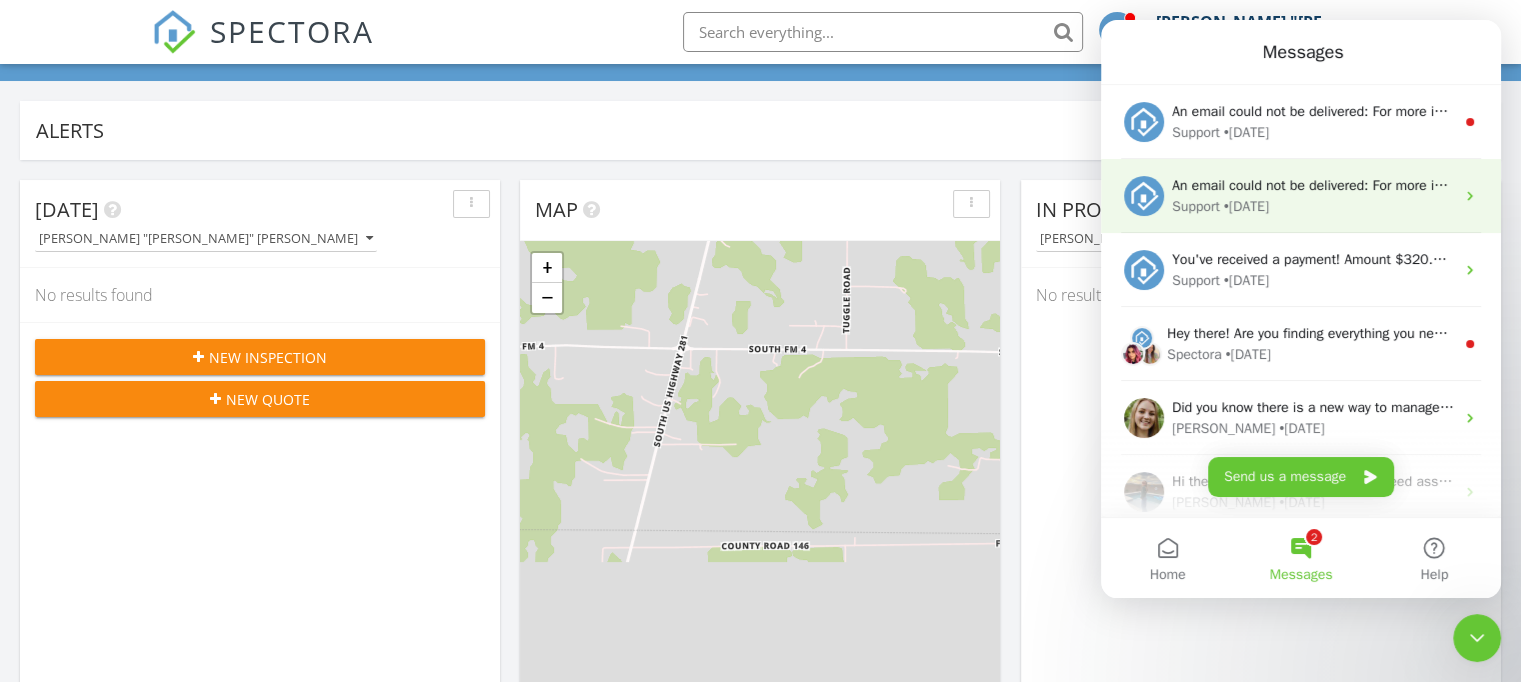 scroll, scrollTop: 0, scrollLeft: 0, axis: both 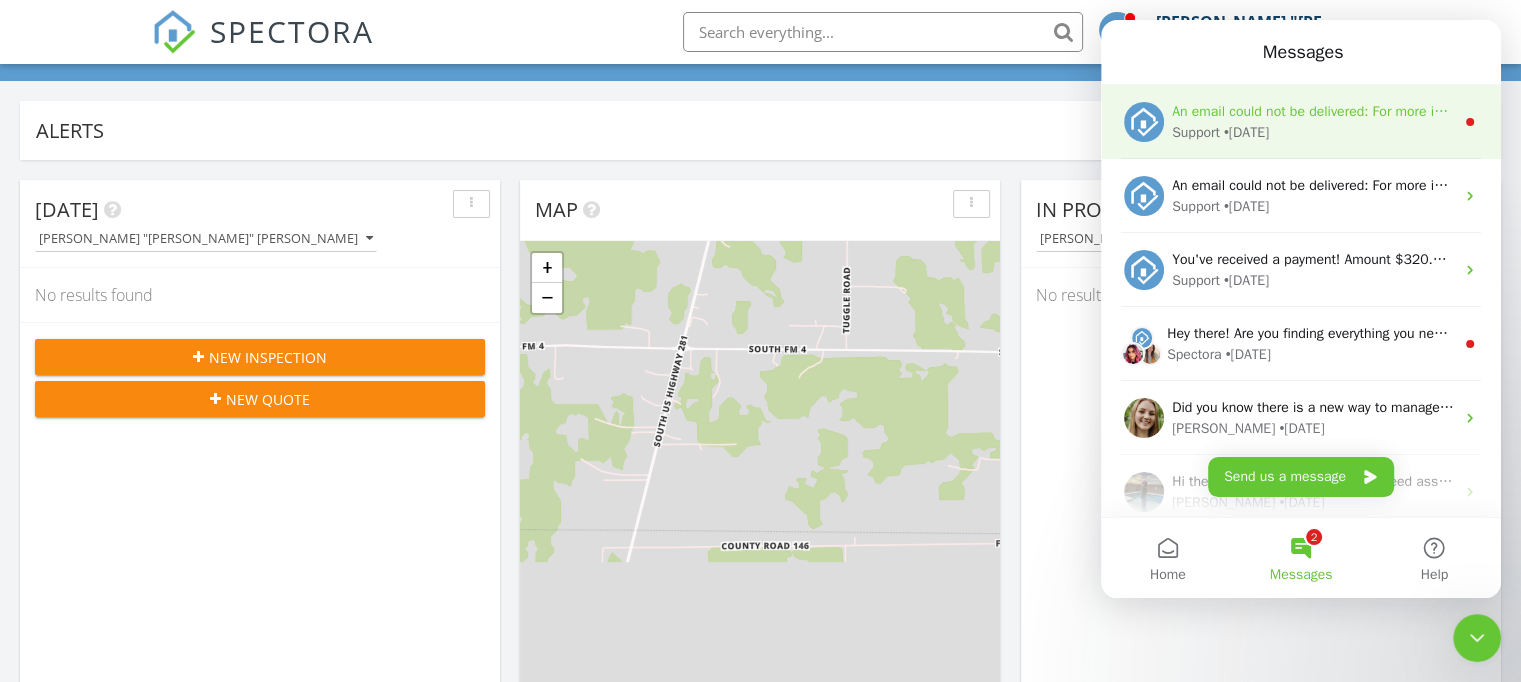 click on "Support •  [DATE]" at bounding box center [1313, 132] 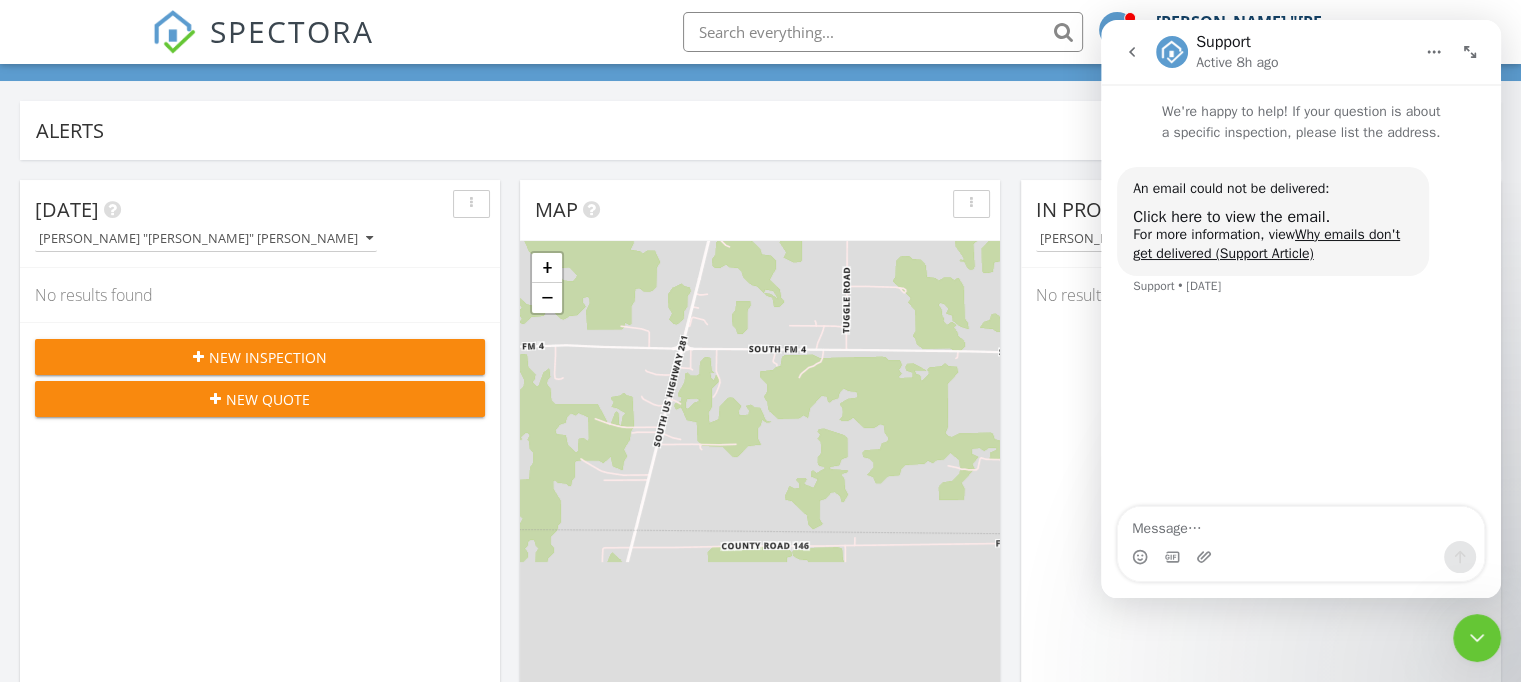 click 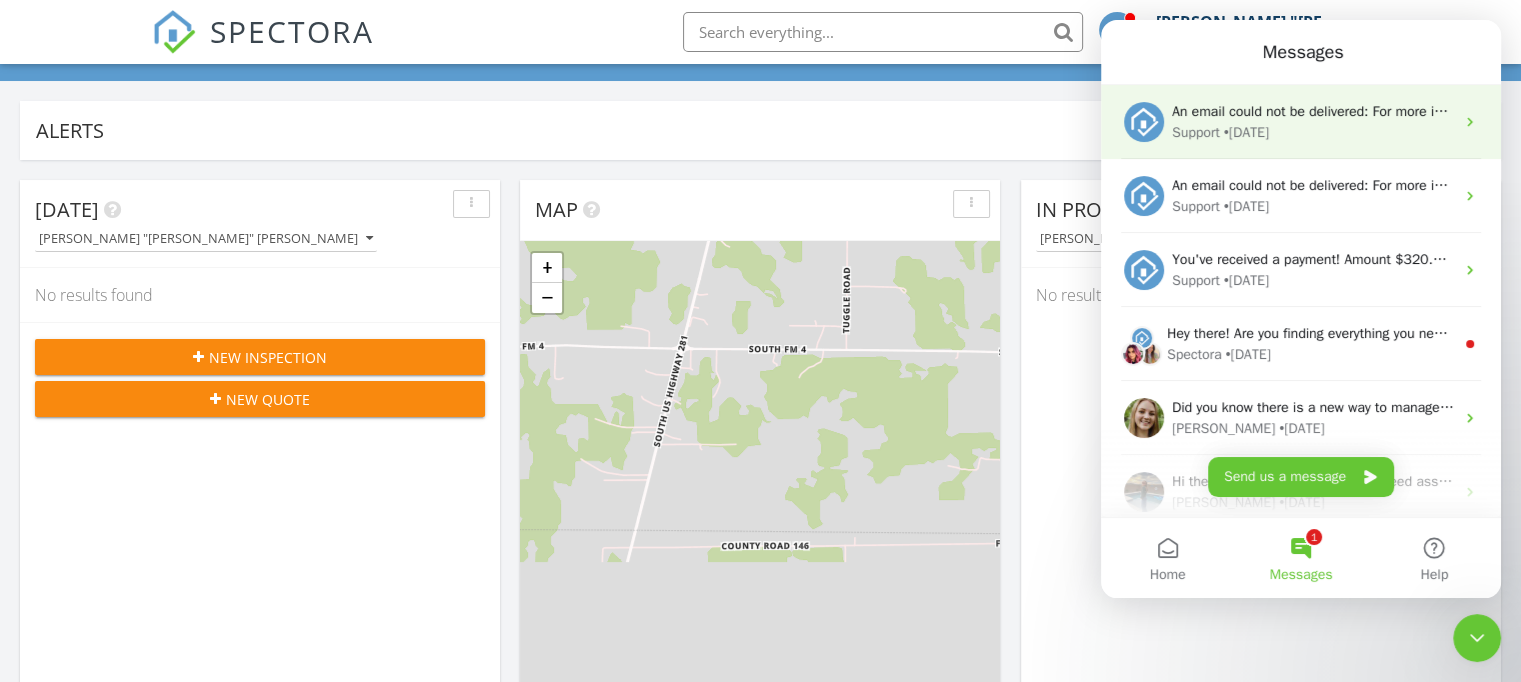 scroll, scrollTop: 0, scrollLeft: 0, axis: both 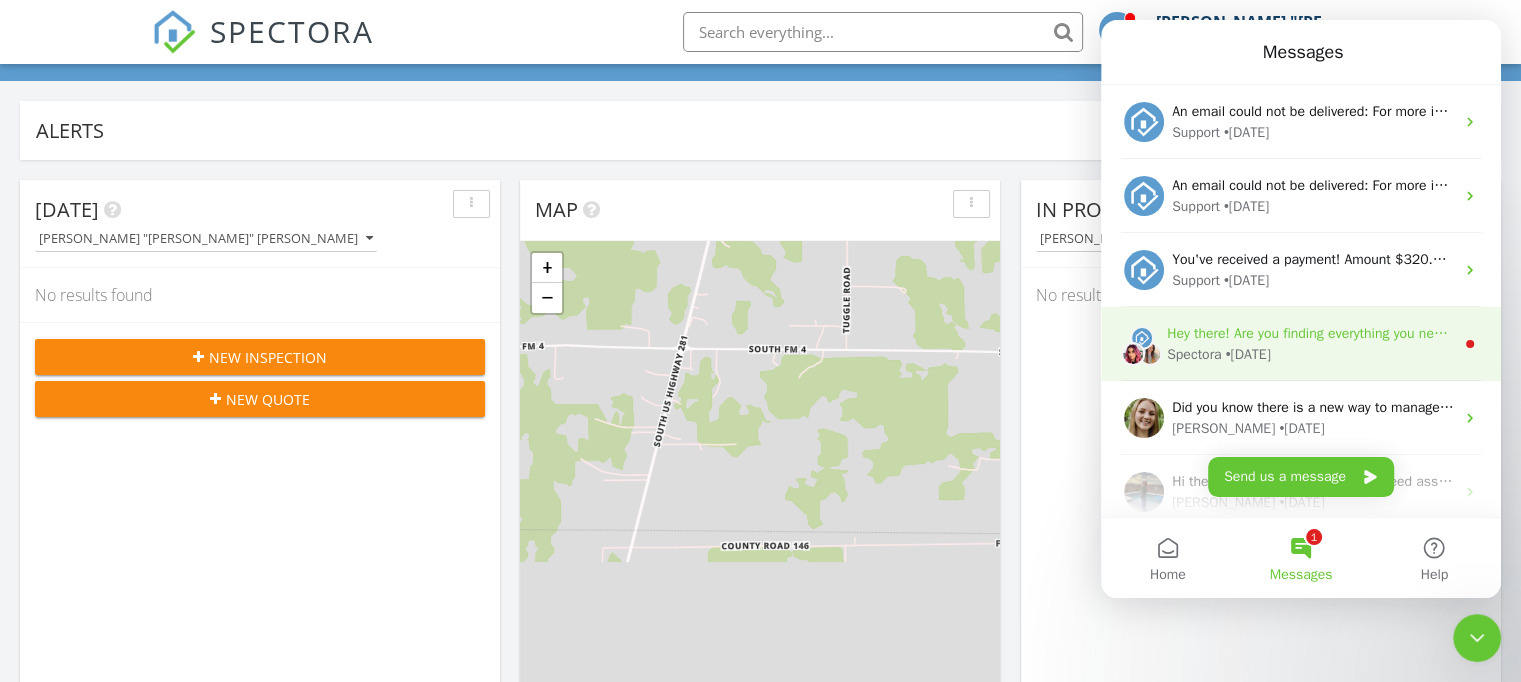 click on "Hey there!   Are you finding everything you need as you're looking around? 👀" at bounding box center (1399, 333) 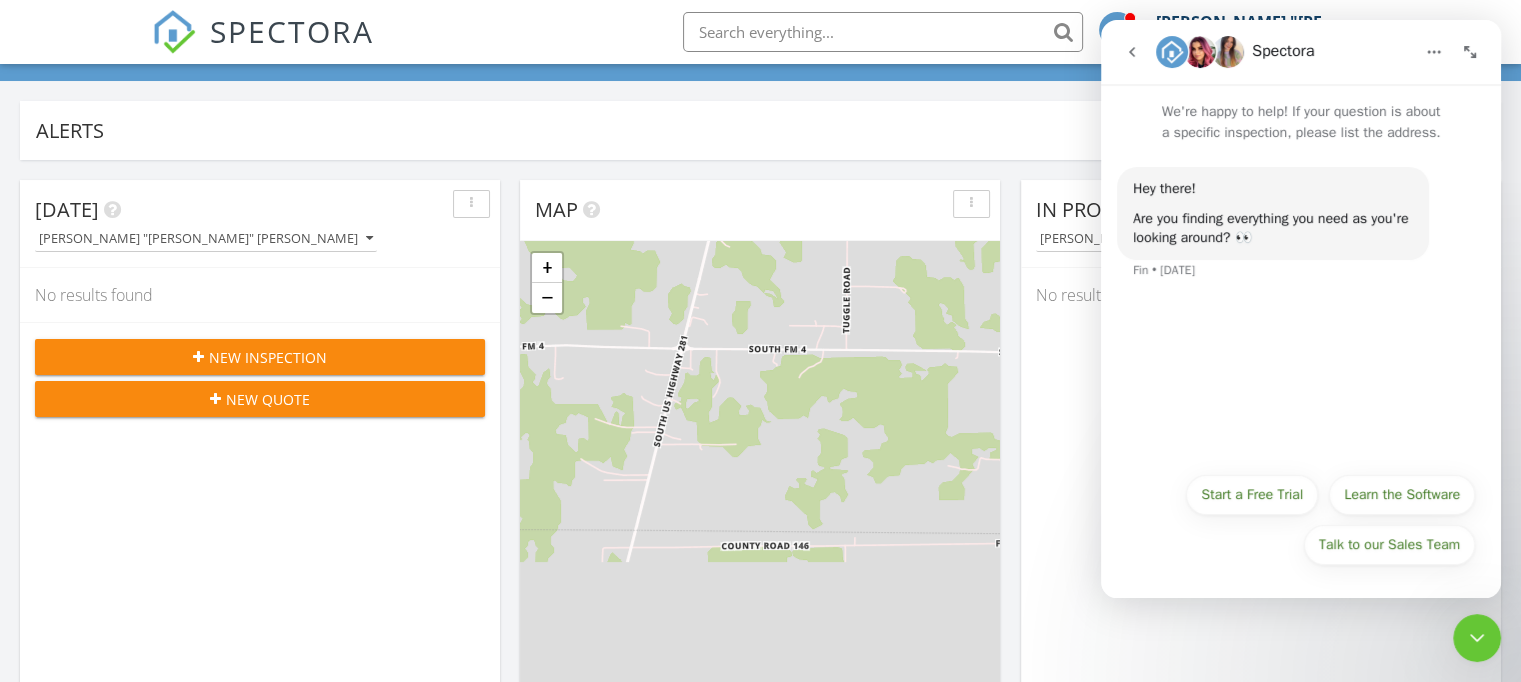 click 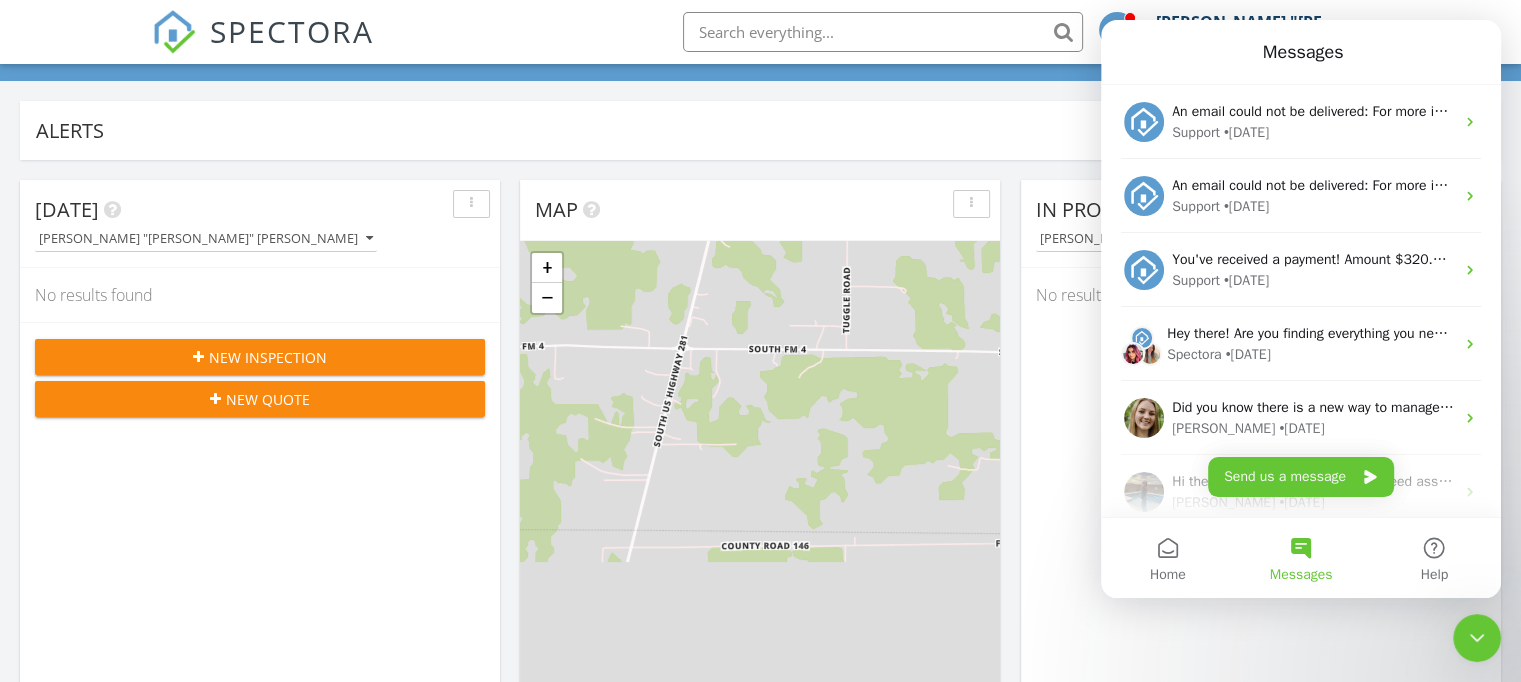 click 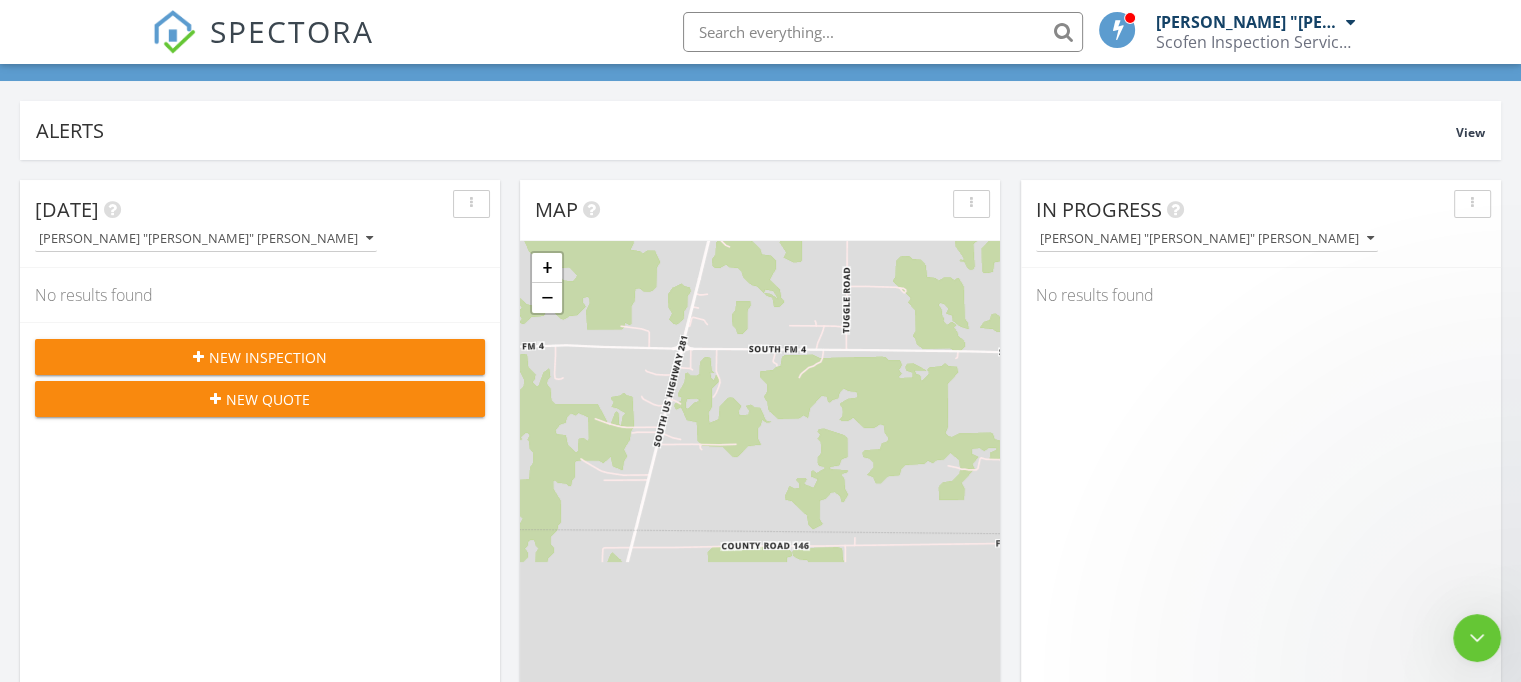 scroll, scrollTop: 0, scrollLeft: 0, axis: both 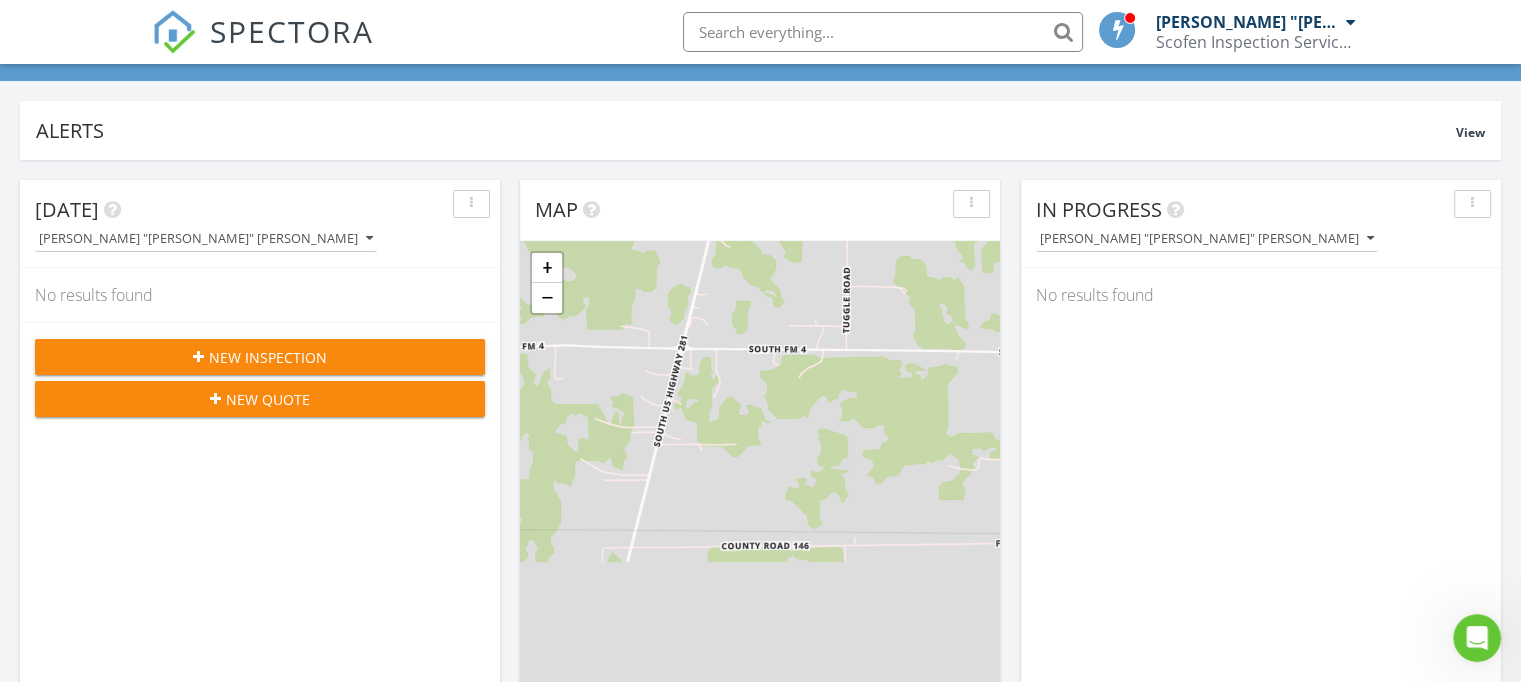 click on "New Inspection" at bounding box center (268, 357) 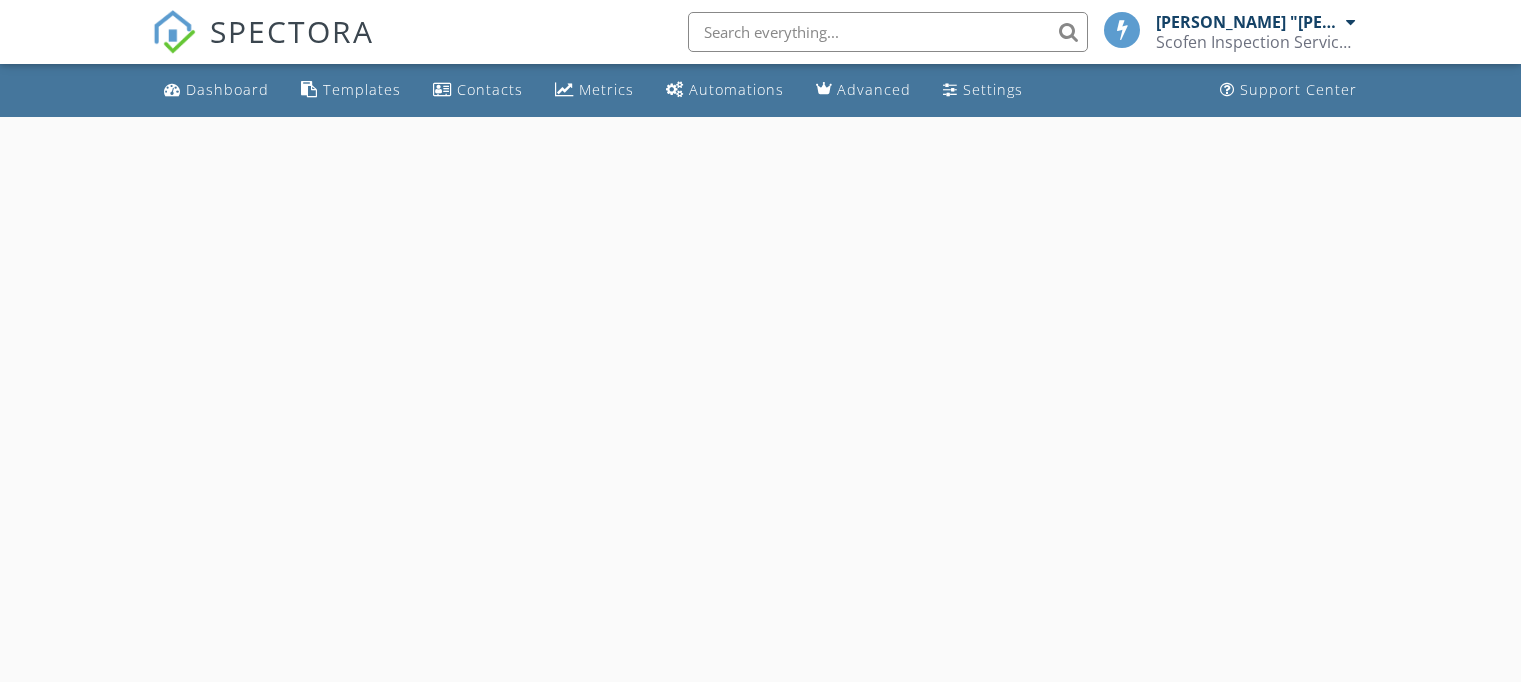scroll, scrollTop: 0, scrollLeft: 0, axis: both 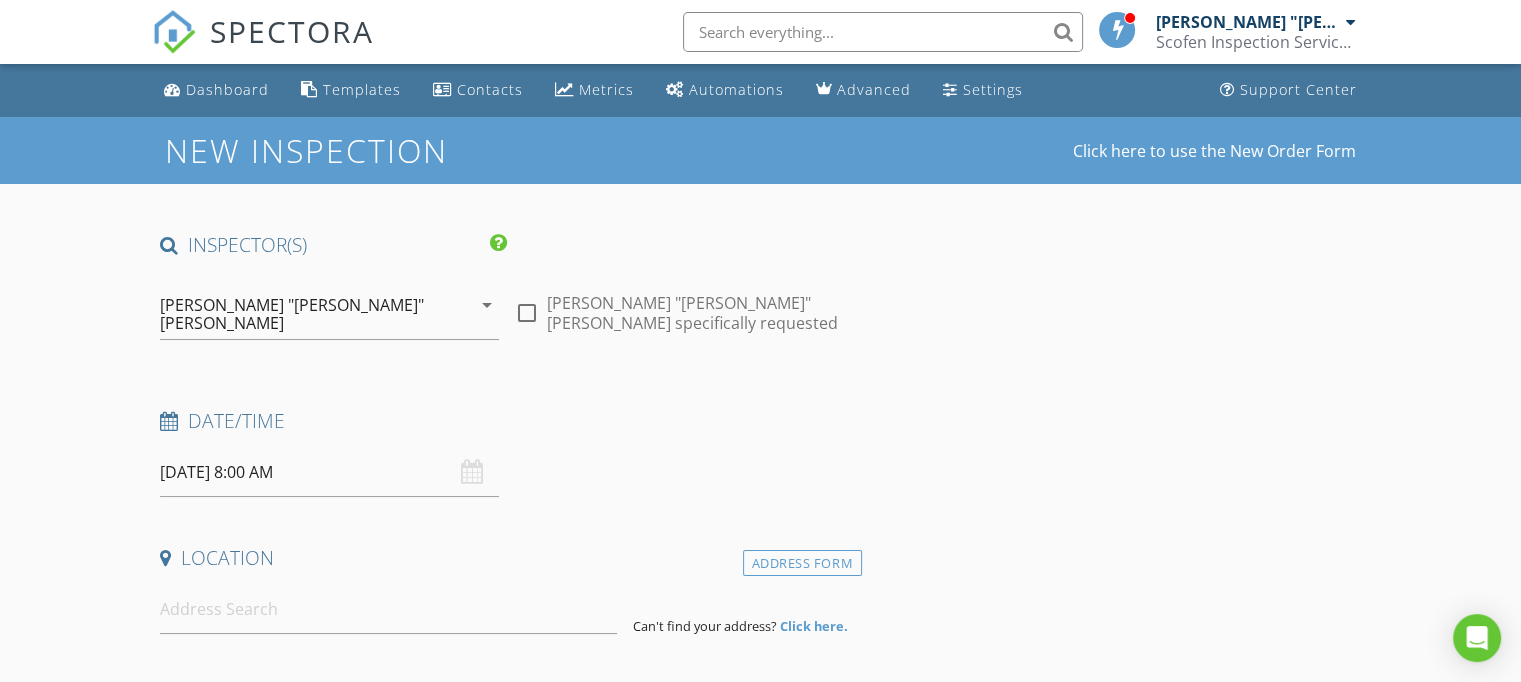 click on "[DATE] 8:00 AM" at bounding box center [329, 472] 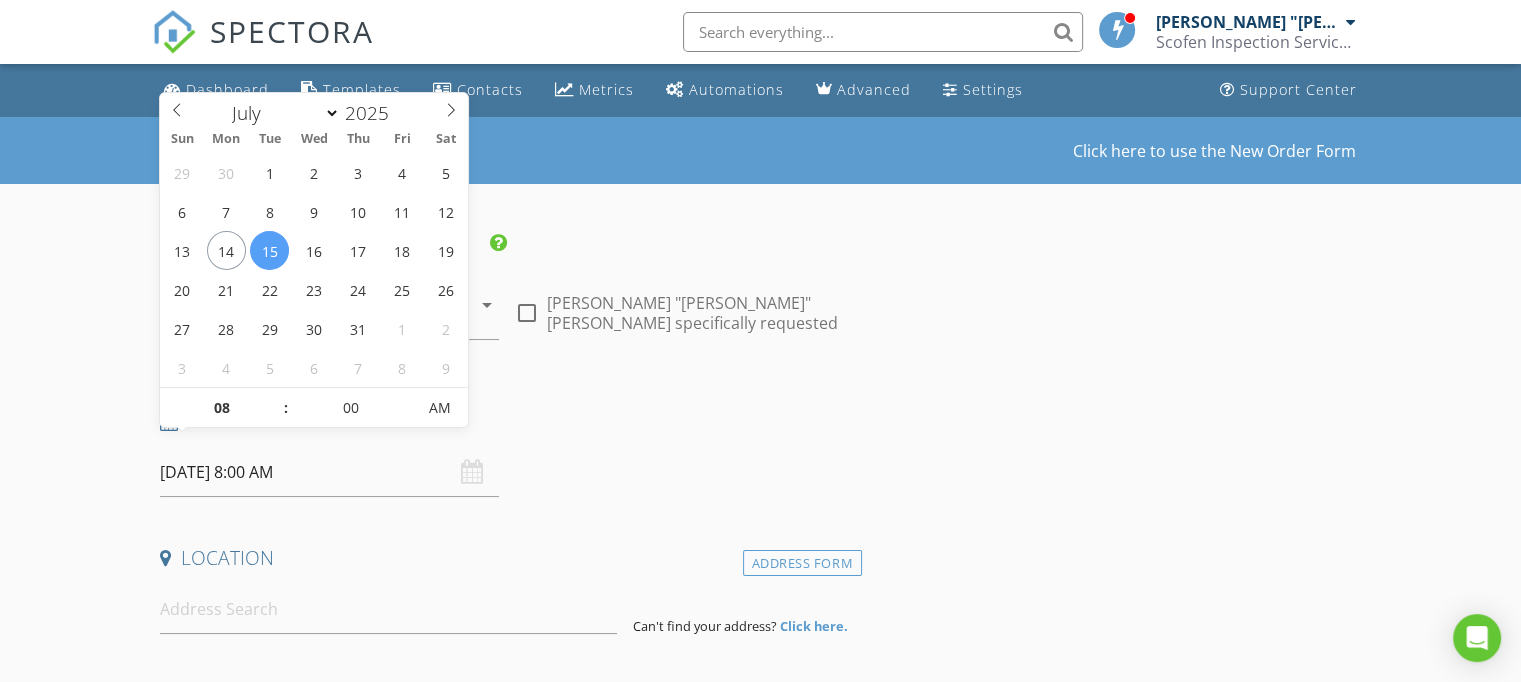 click on "[DATE] 8:00 AM" at bounding box center (329, 472) 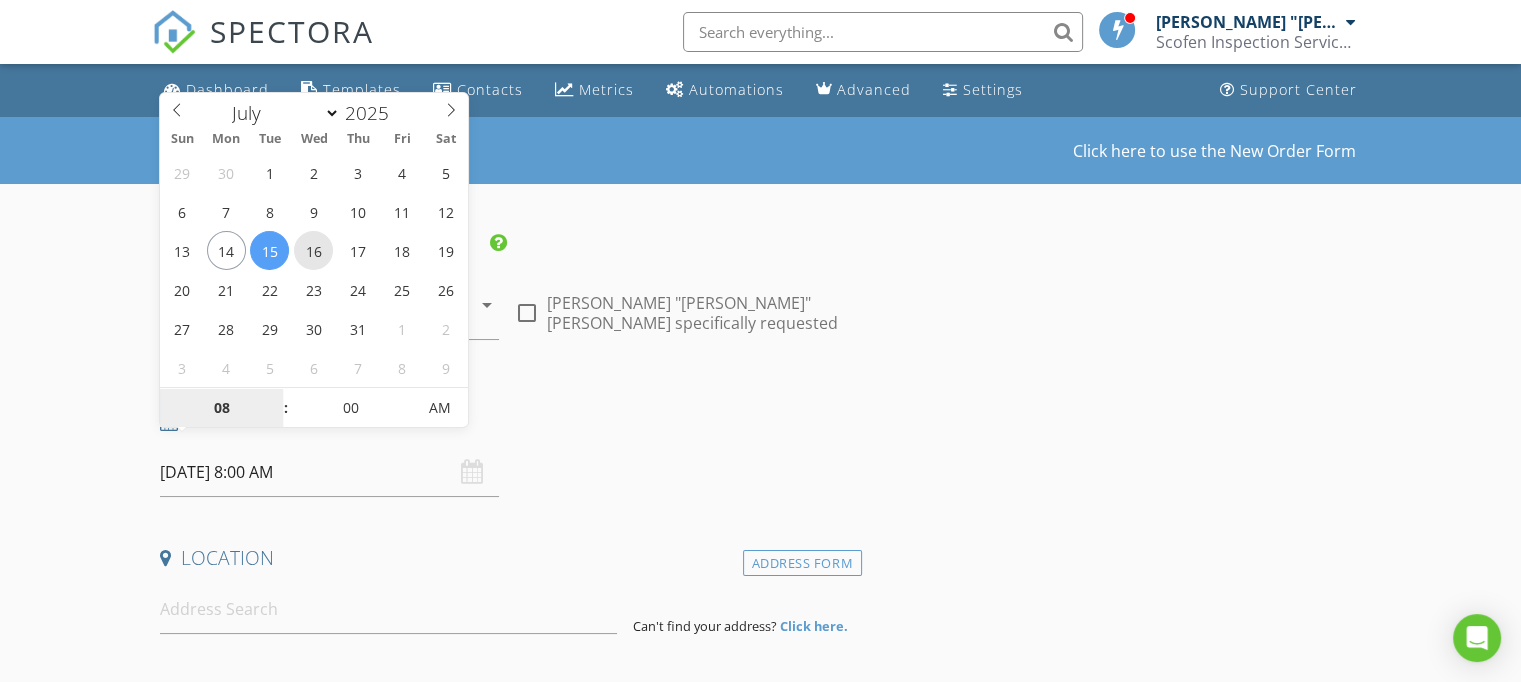 type on "[DATE] 8:00 AM" 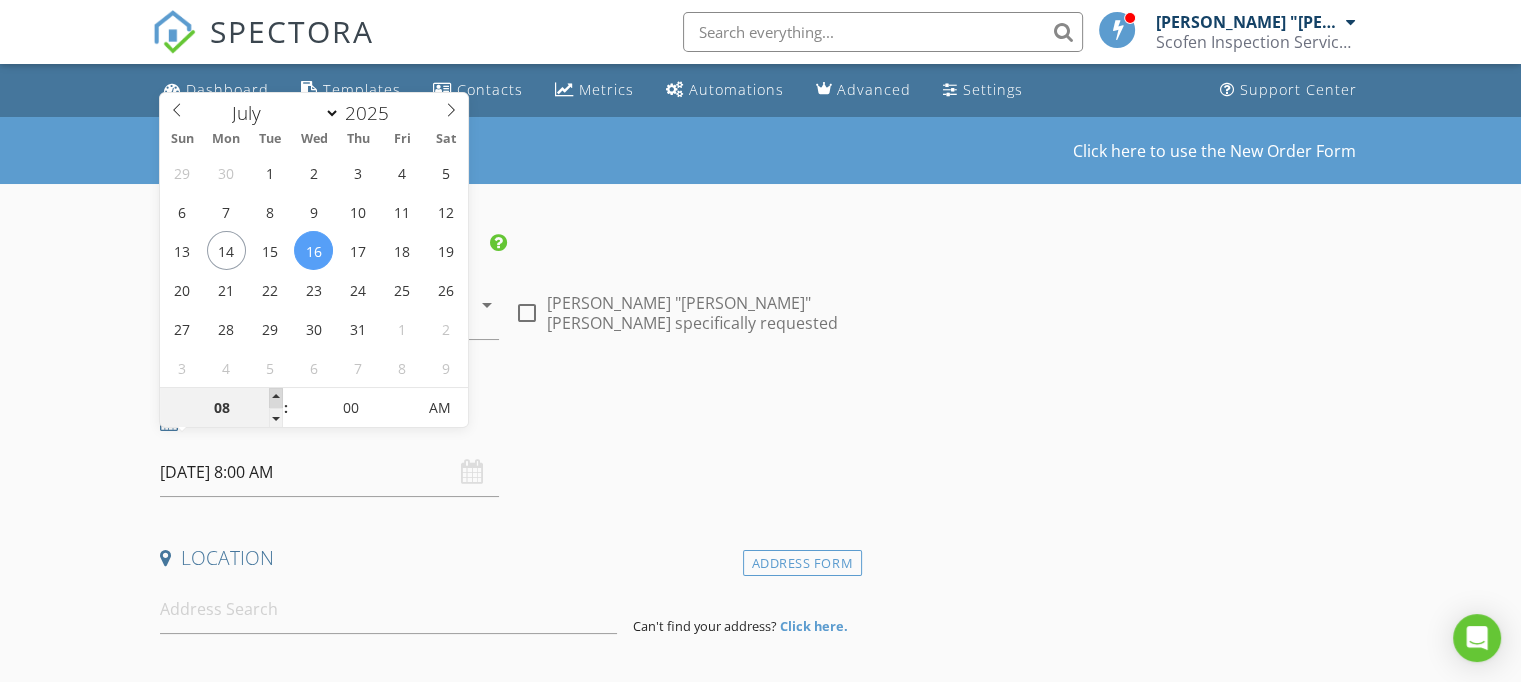 type on "09" 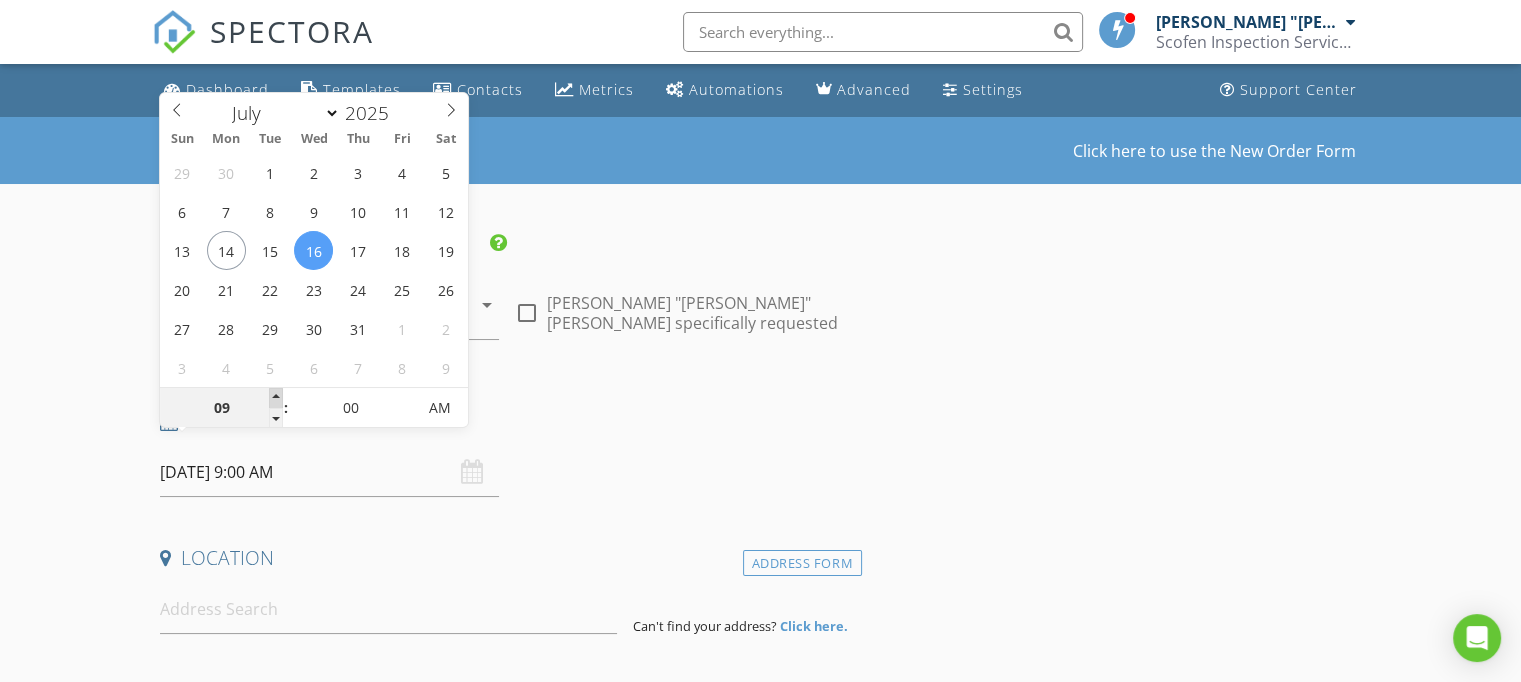 click at bounding box center [276, 398] 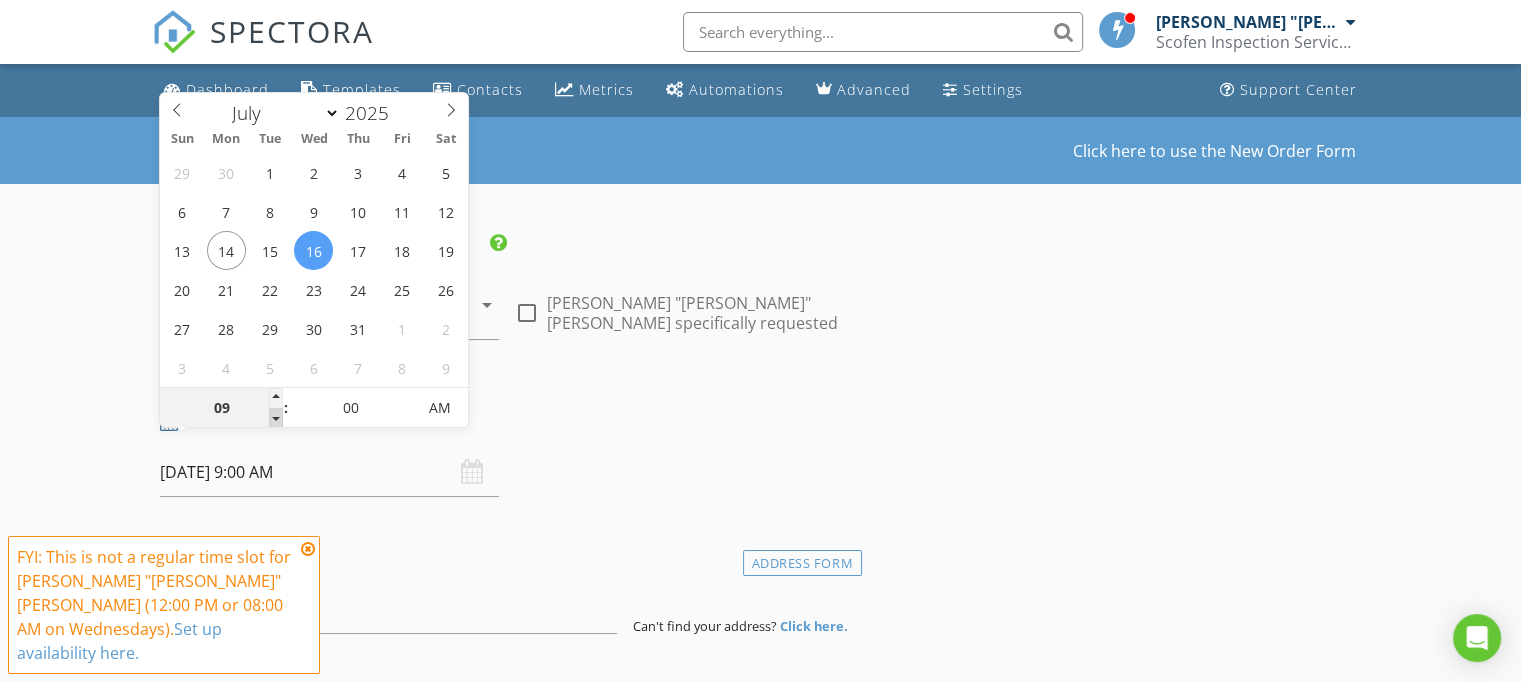 type on "08" 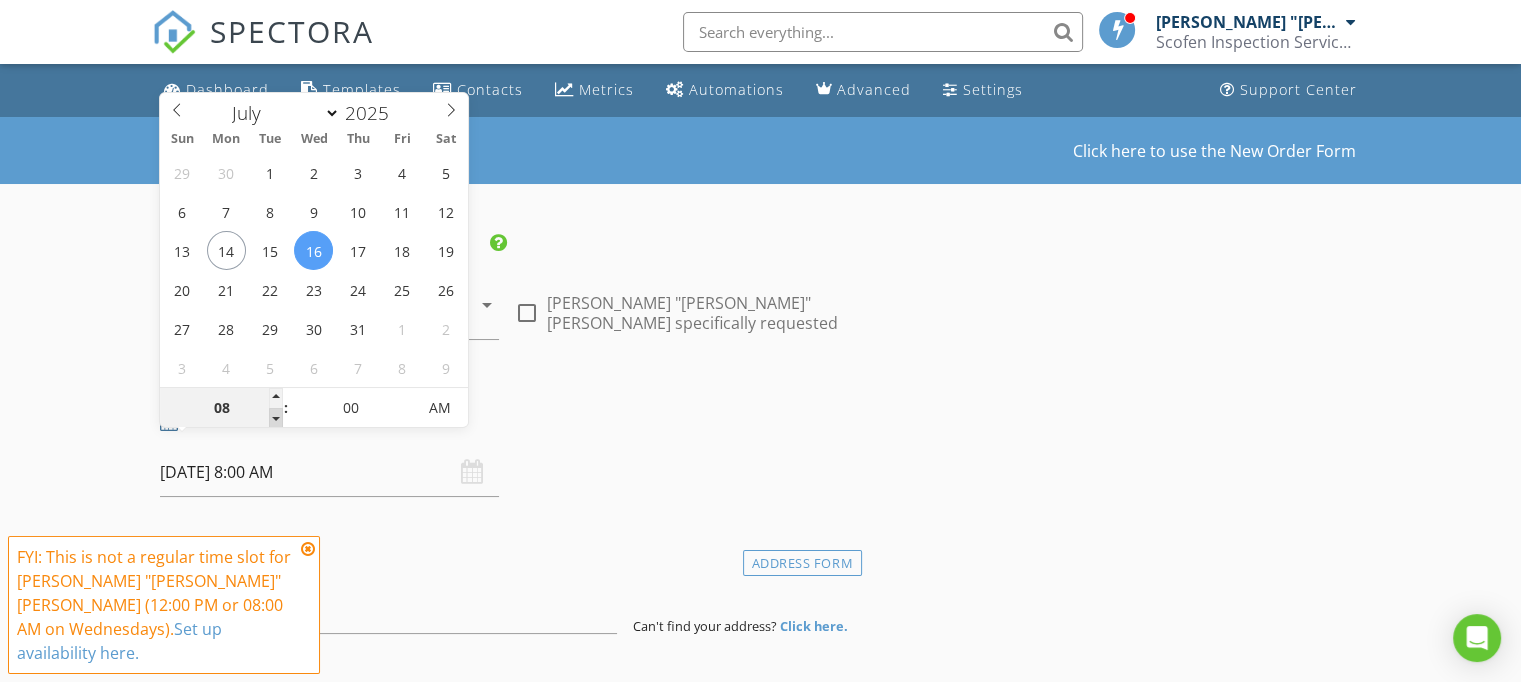 click at bounding box center [276, 418] 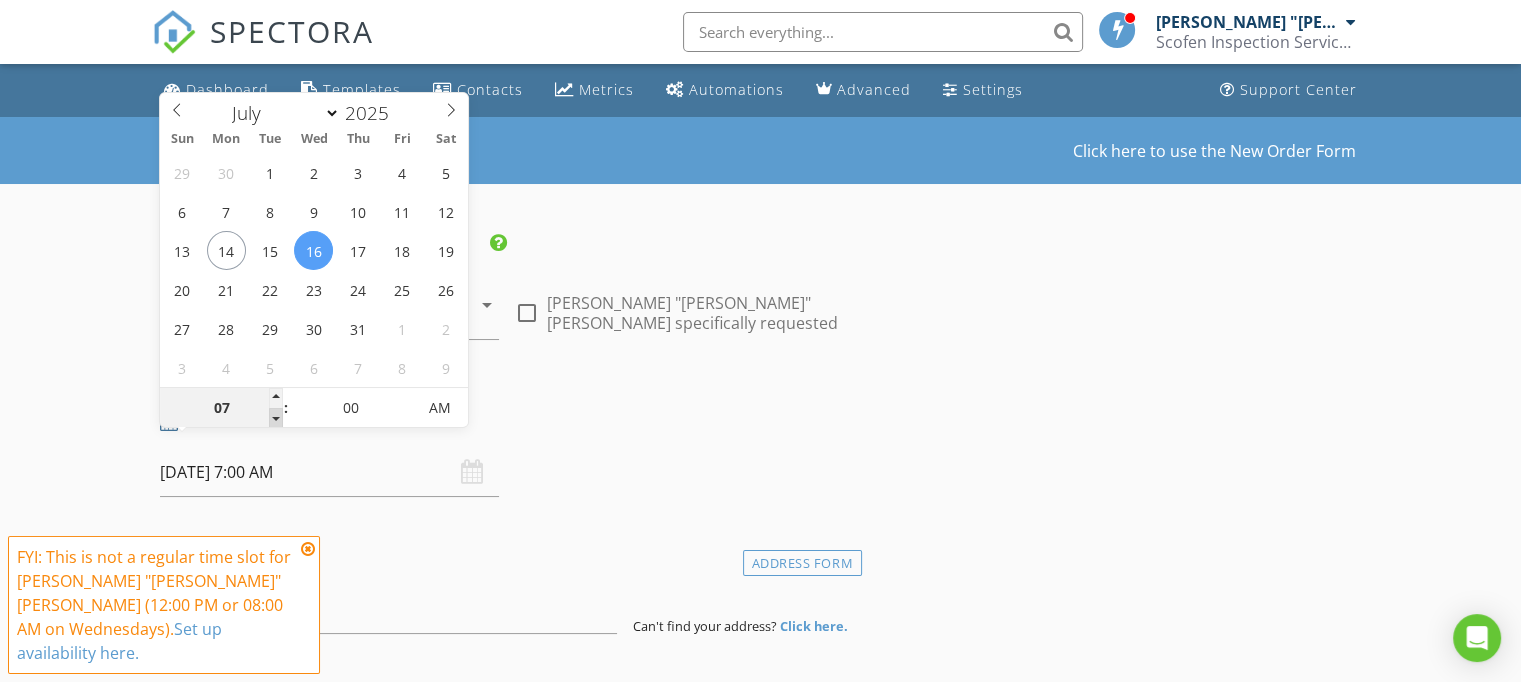 click at bounding box center [276, 418] 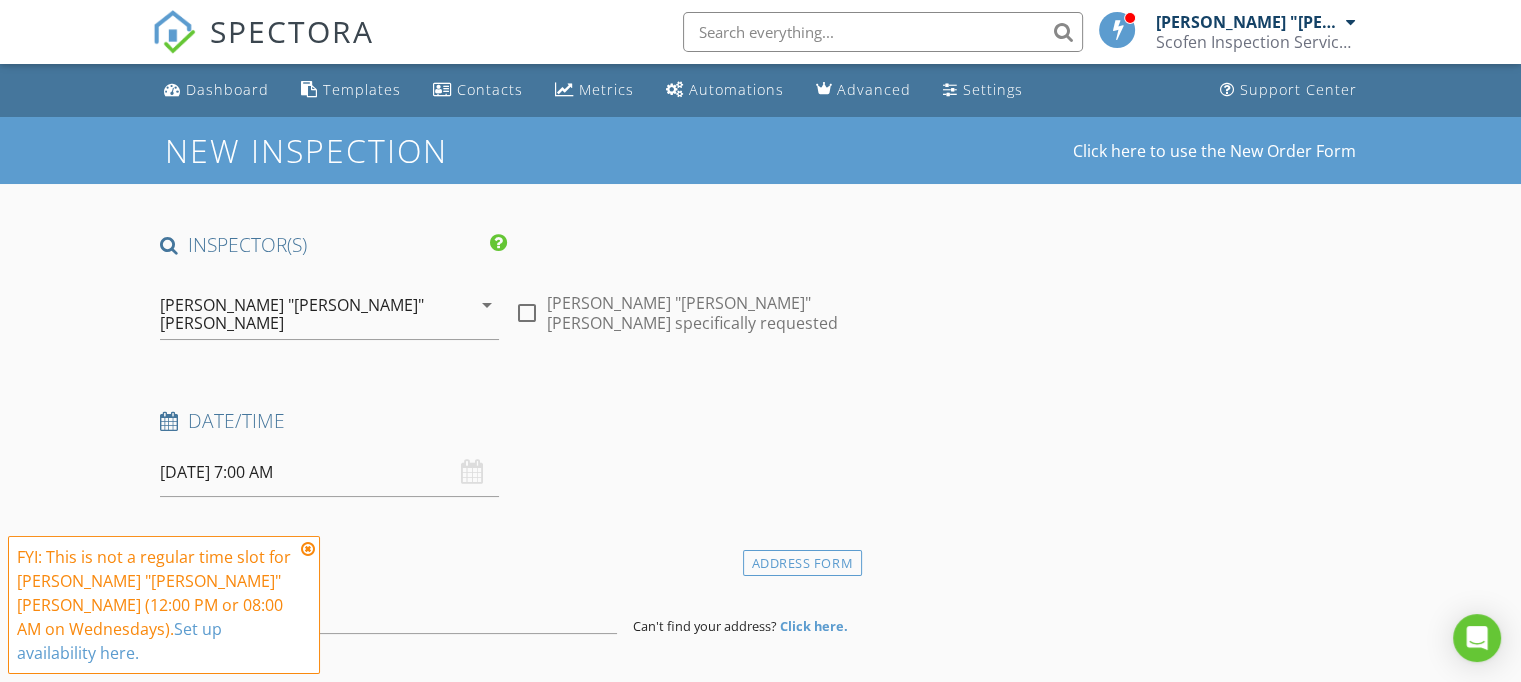 click at bounding box center (308, 549) 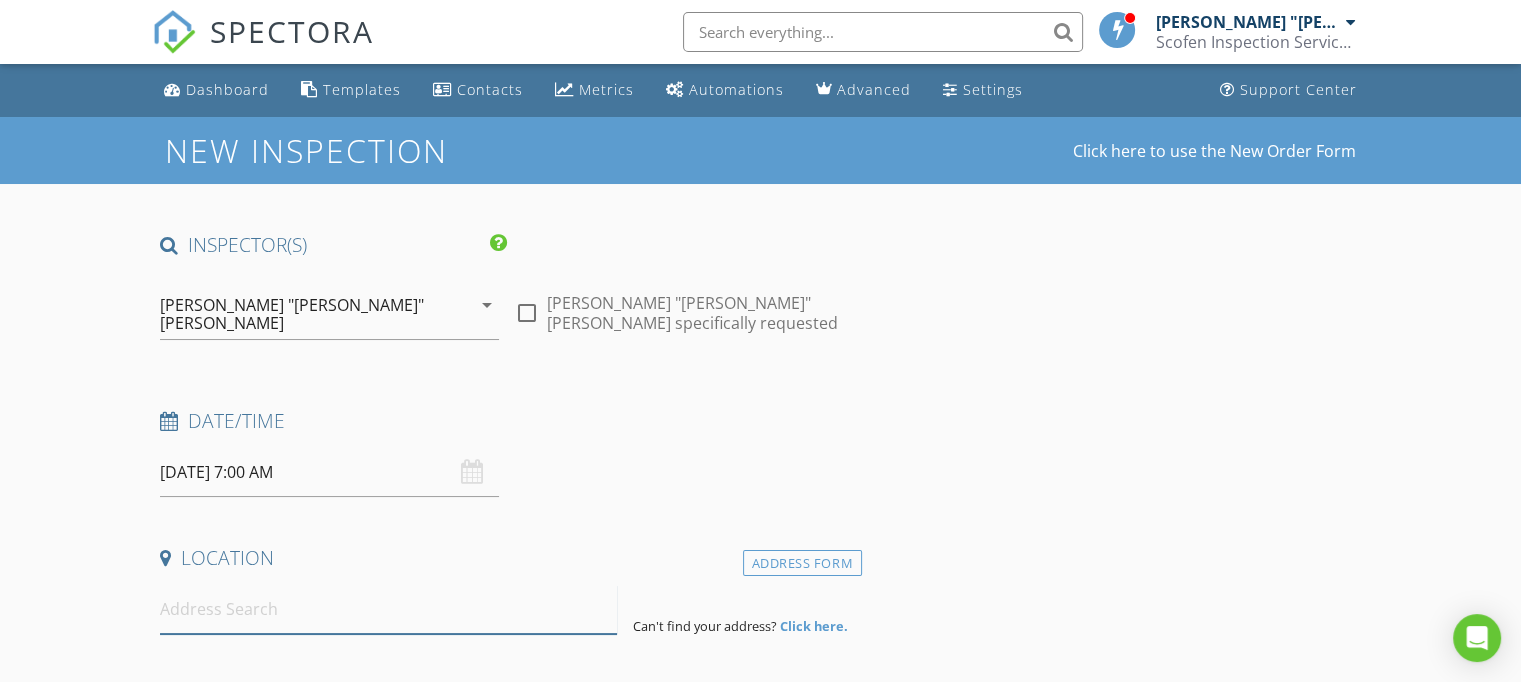 click at bounding box center (388, 609) 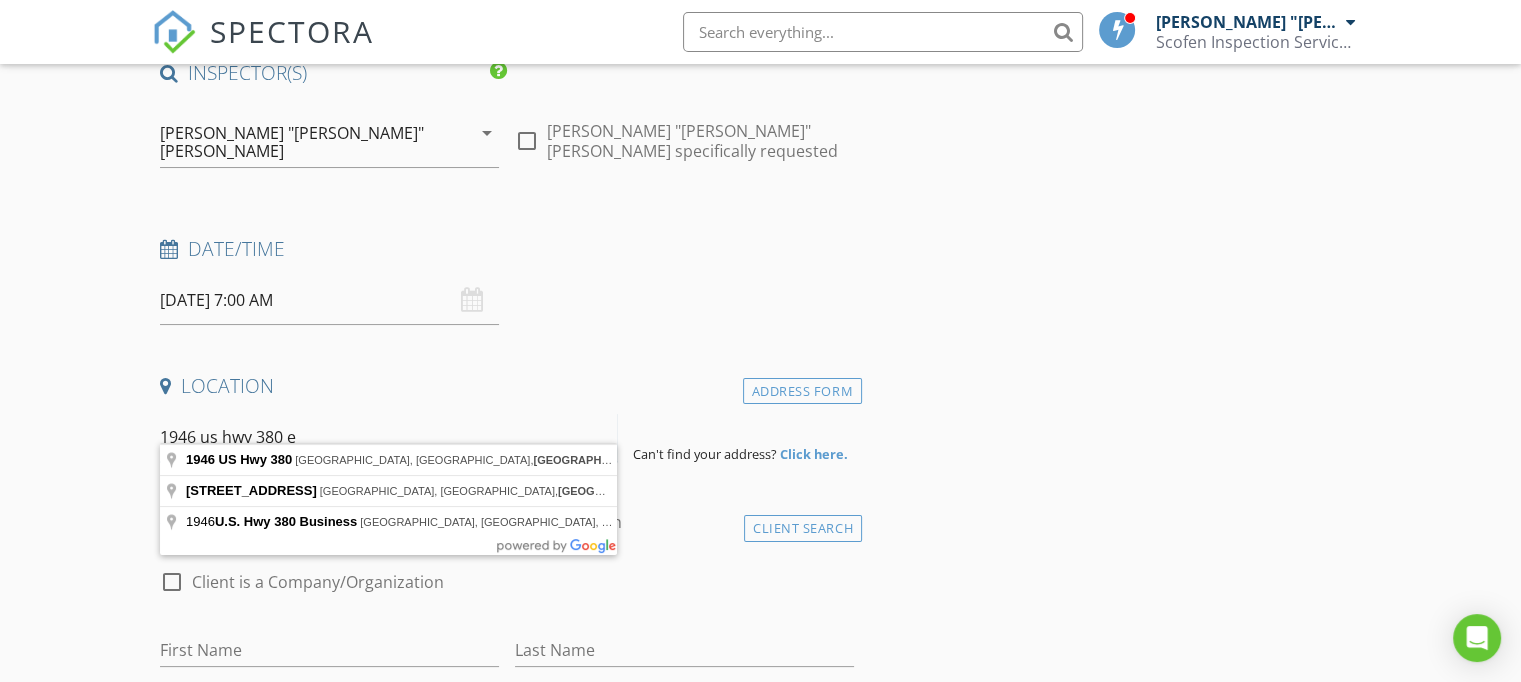 scroll, scrollTop: 200, scrollLeft: 0, axis: vertical 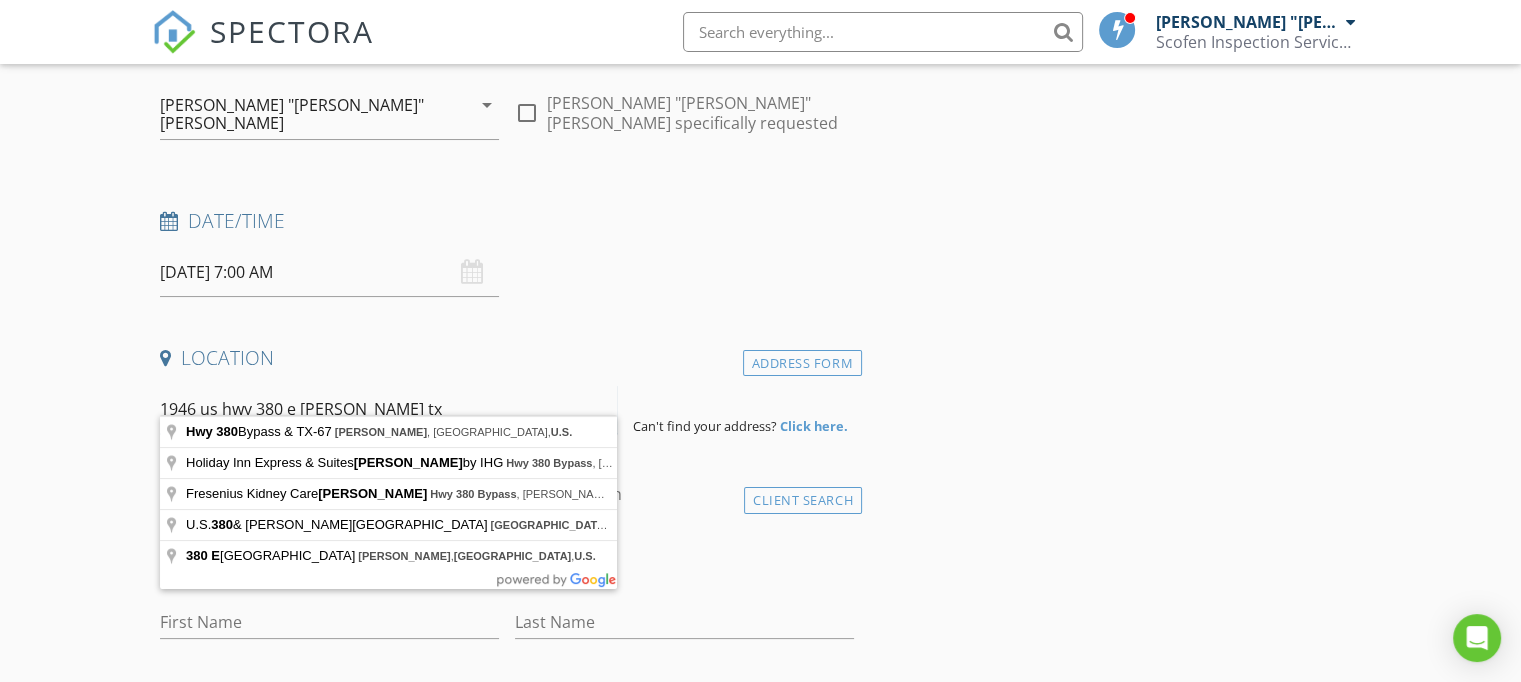 type on "1946 us hwy 380 e graham tx" 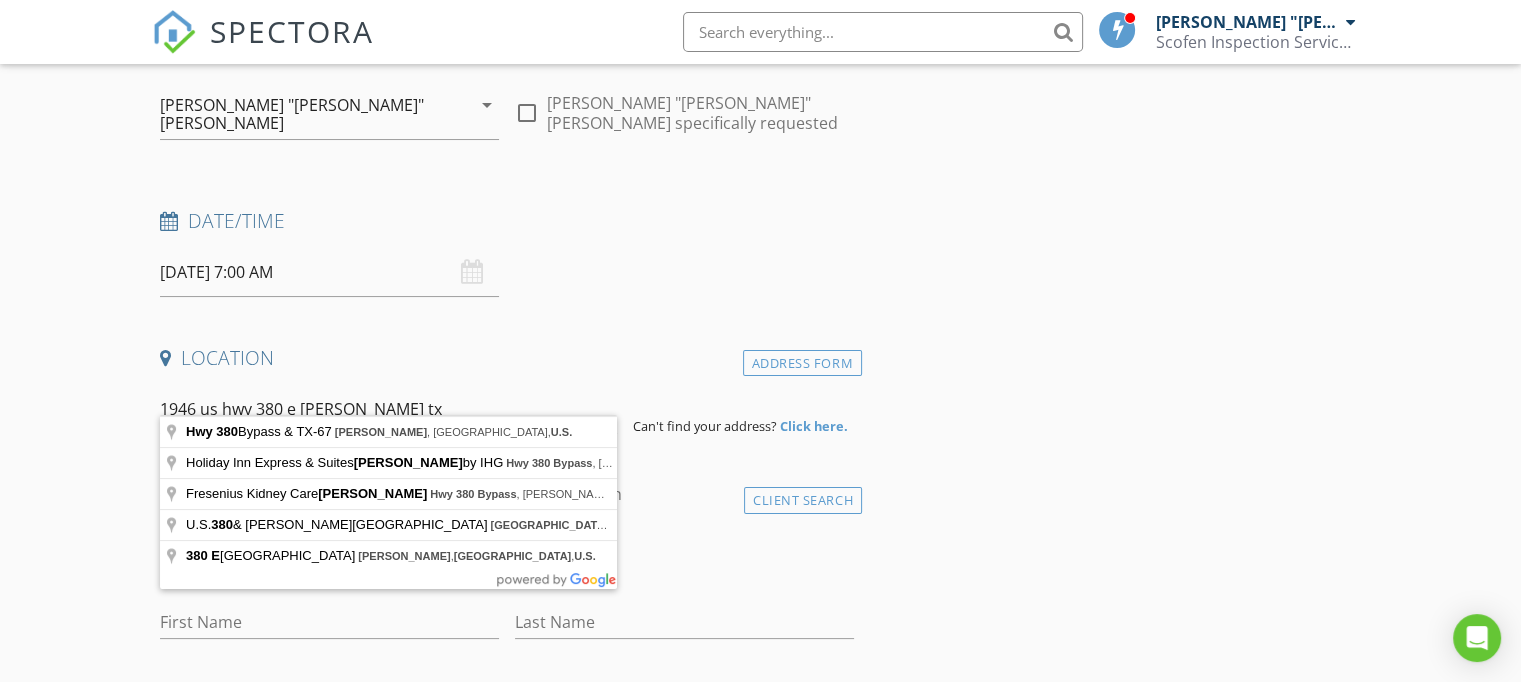 click on "Click here." at bounding box center [814, 426] 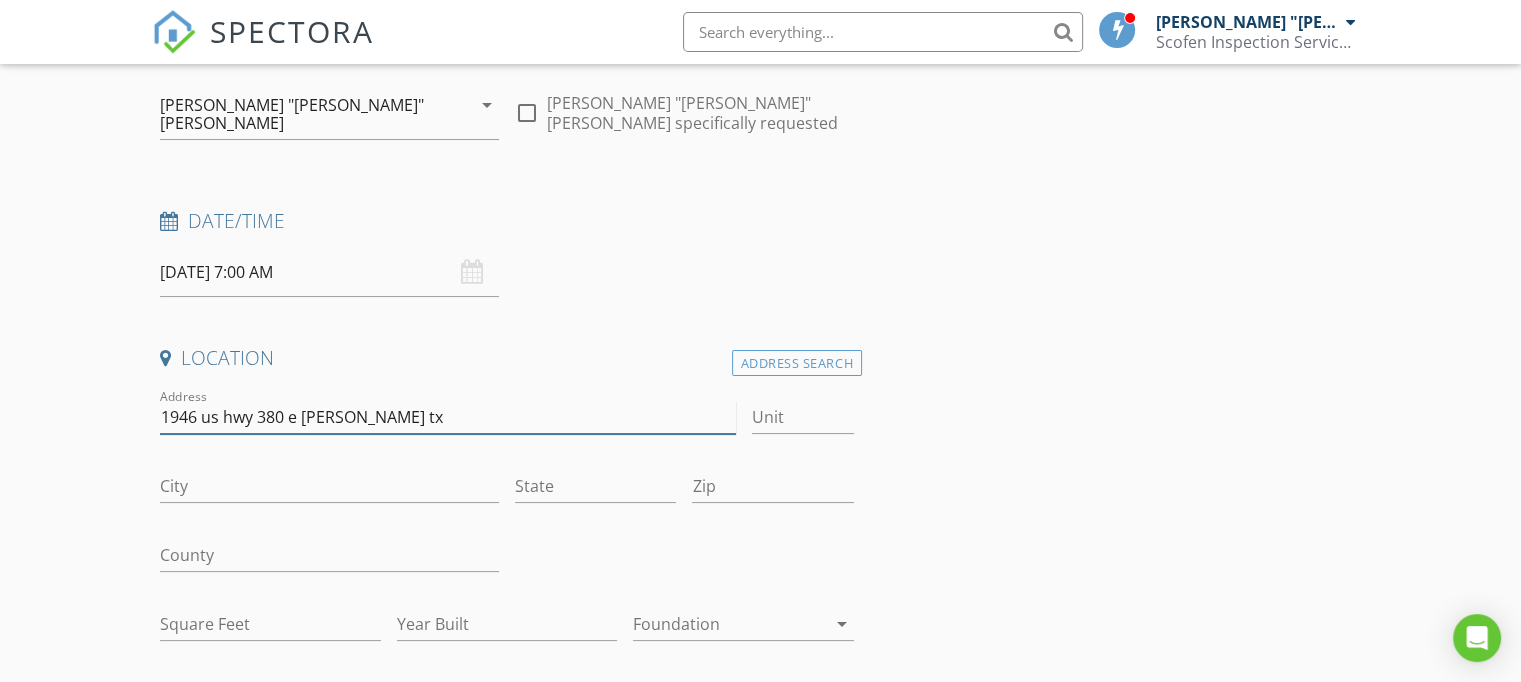 click on "1946 us hwy 380 e graham tx" at bounding box center [447, 417] 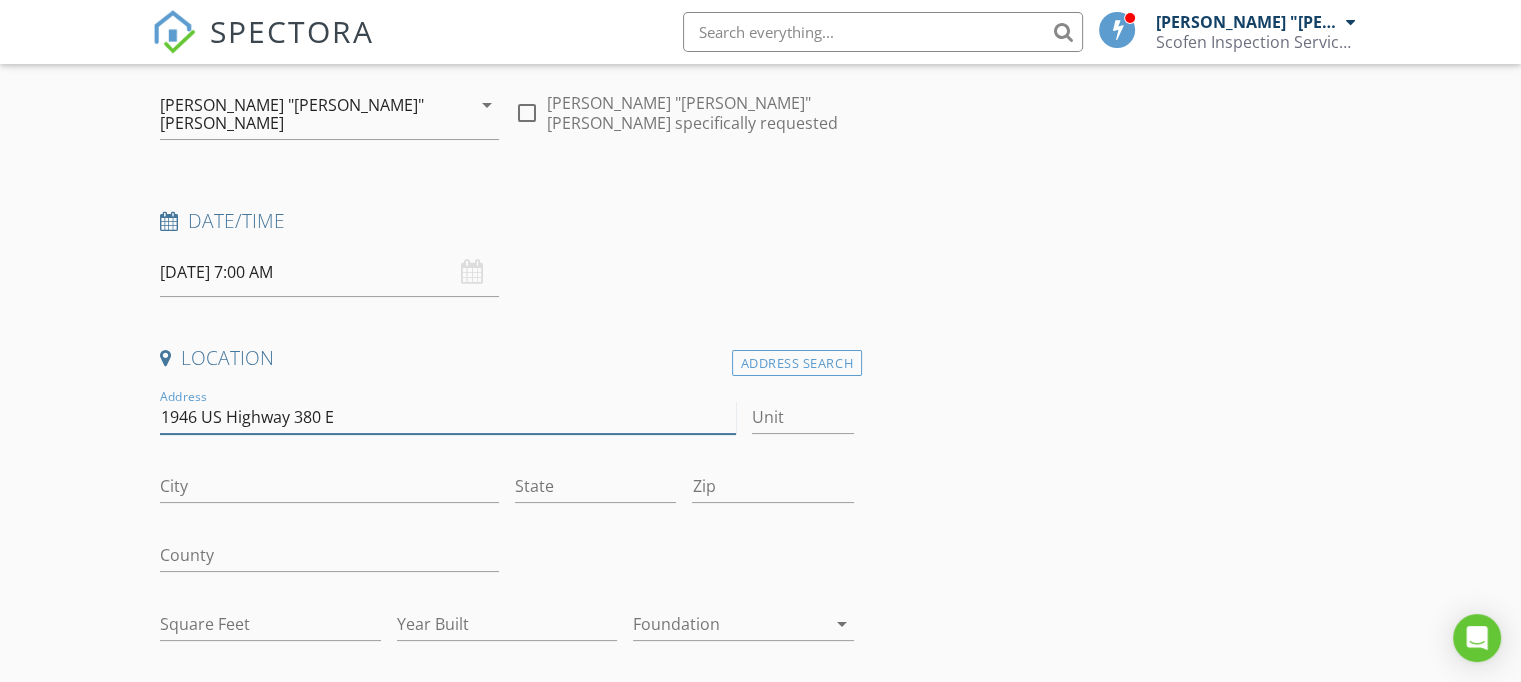 type on "1946 US Highway 380 E" 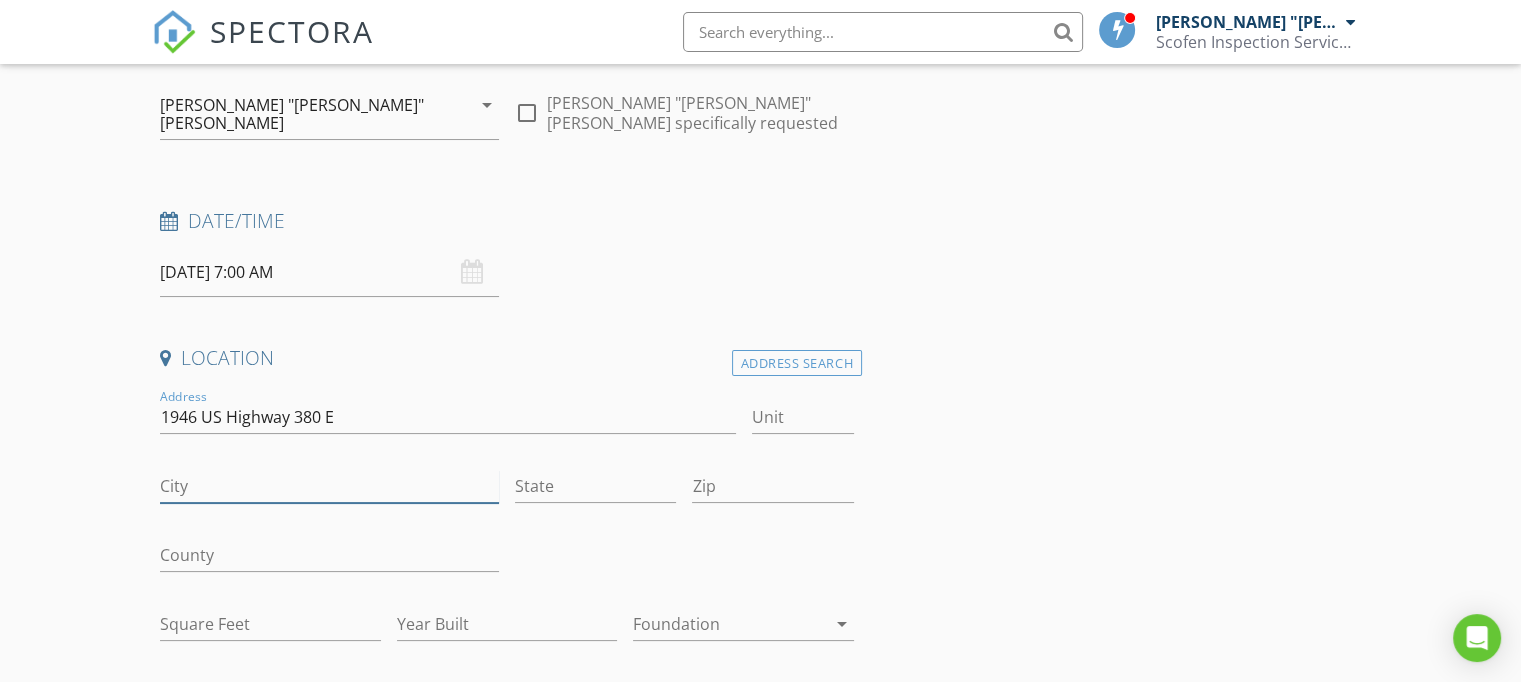 click on "City" at bounding box center (329, 486) 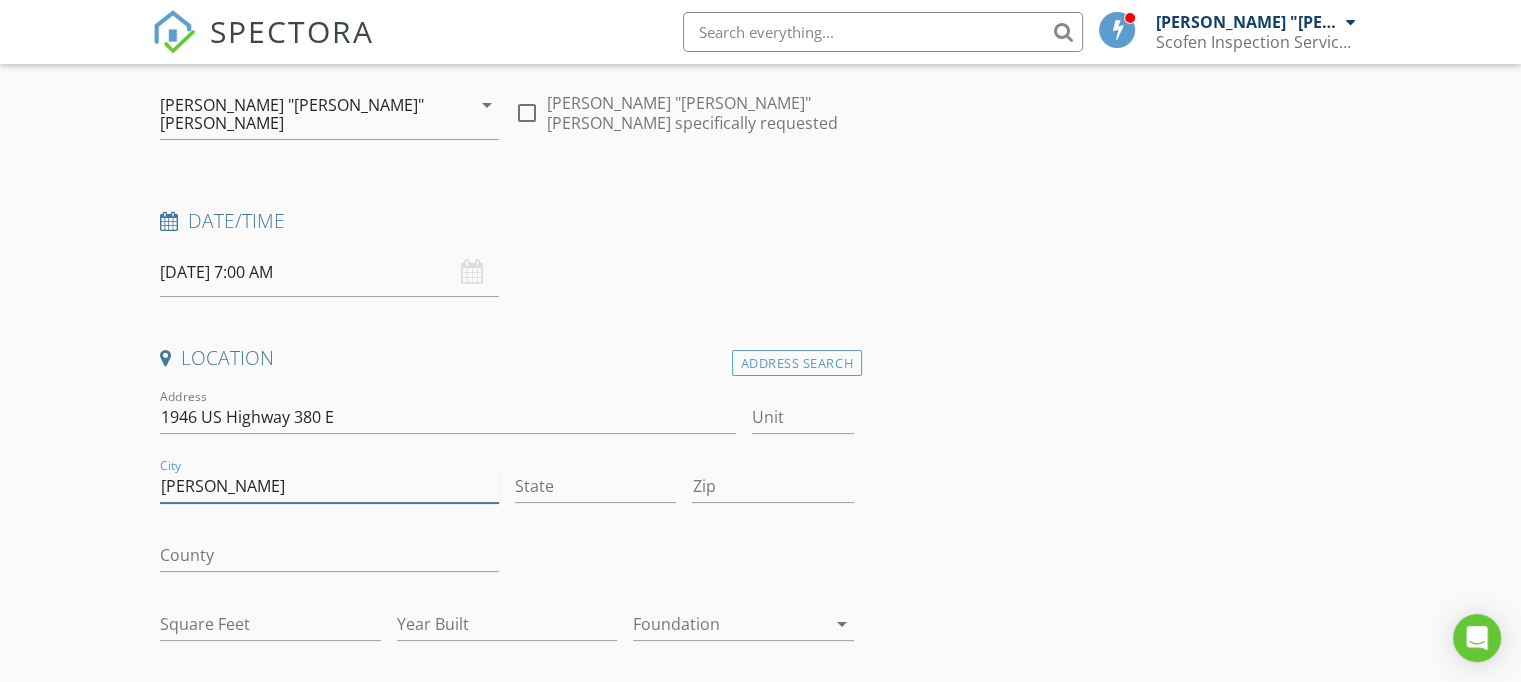 type on "Graham" 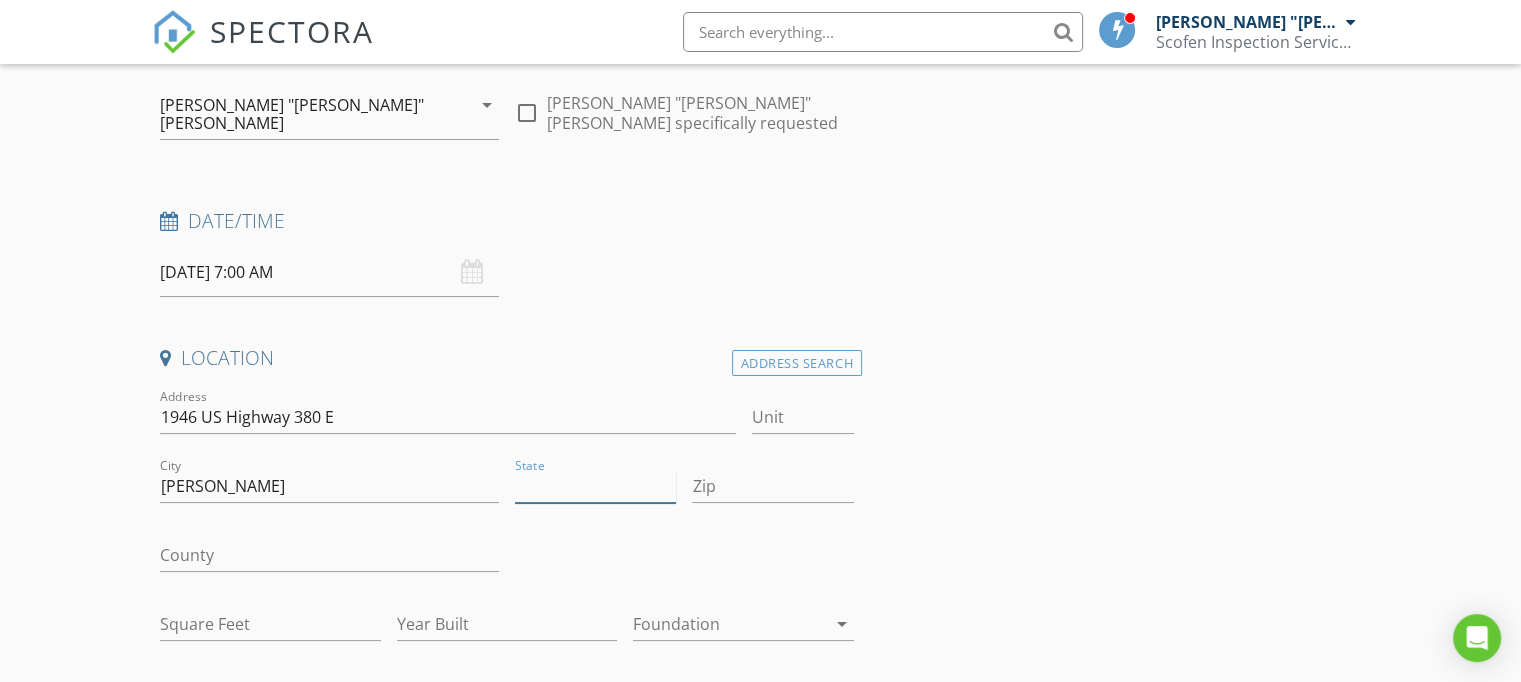 click on "State" at bounding box center (595, 486) 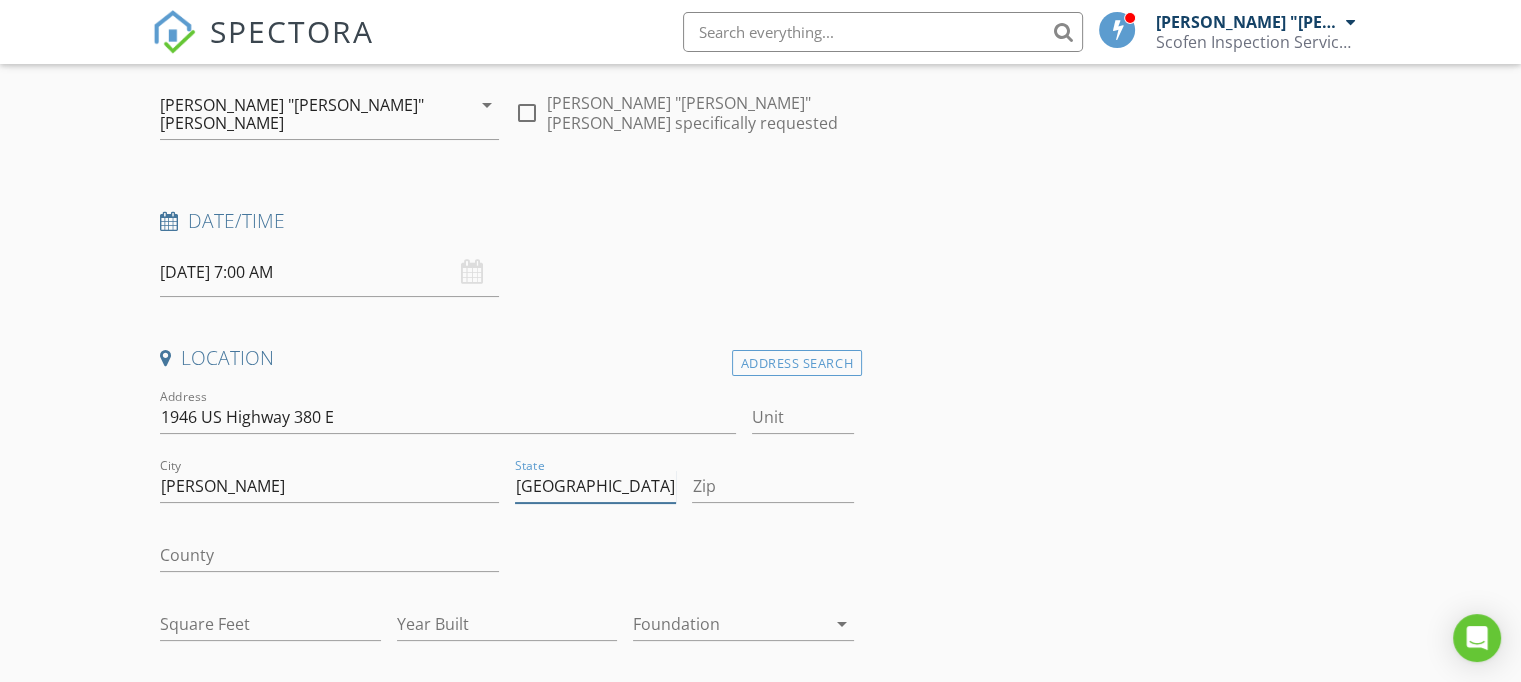 type on "TX" 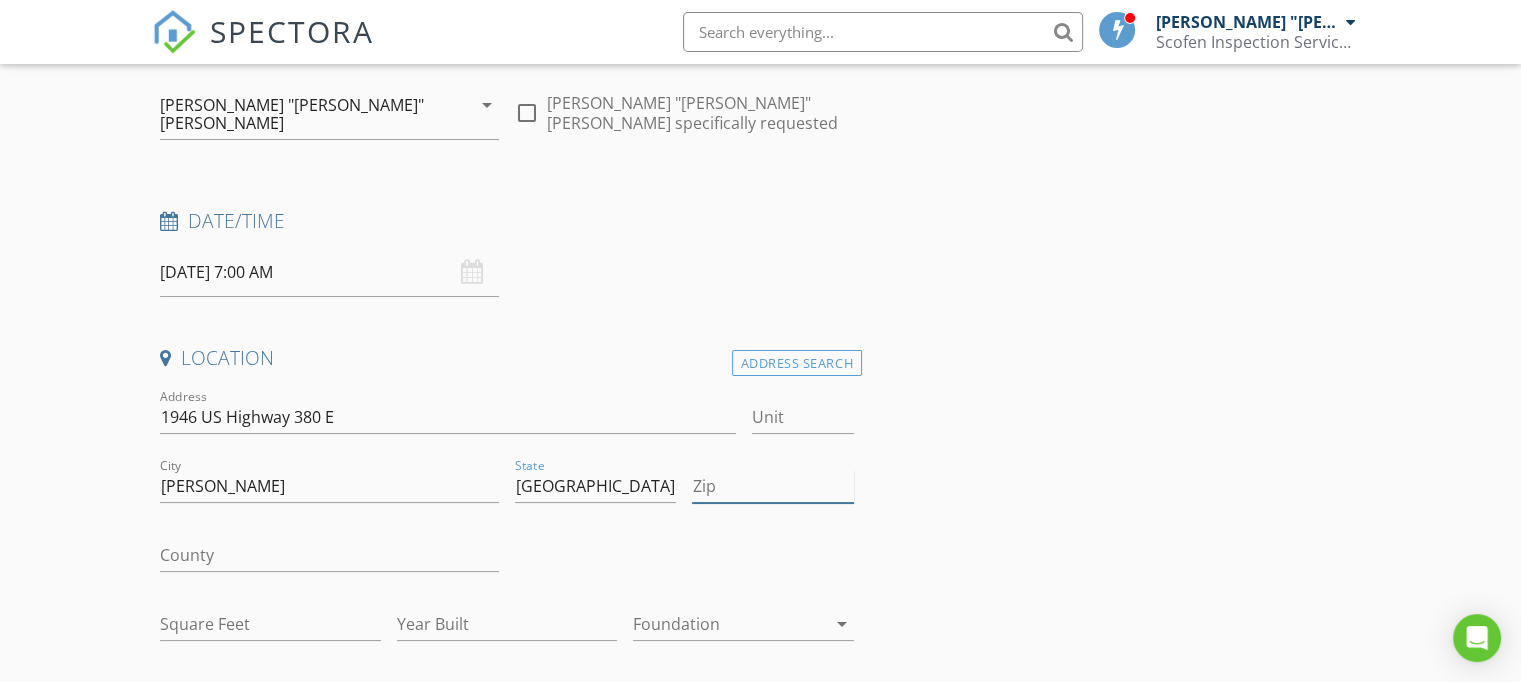click on "Zip" at bounding box center (772, 486) 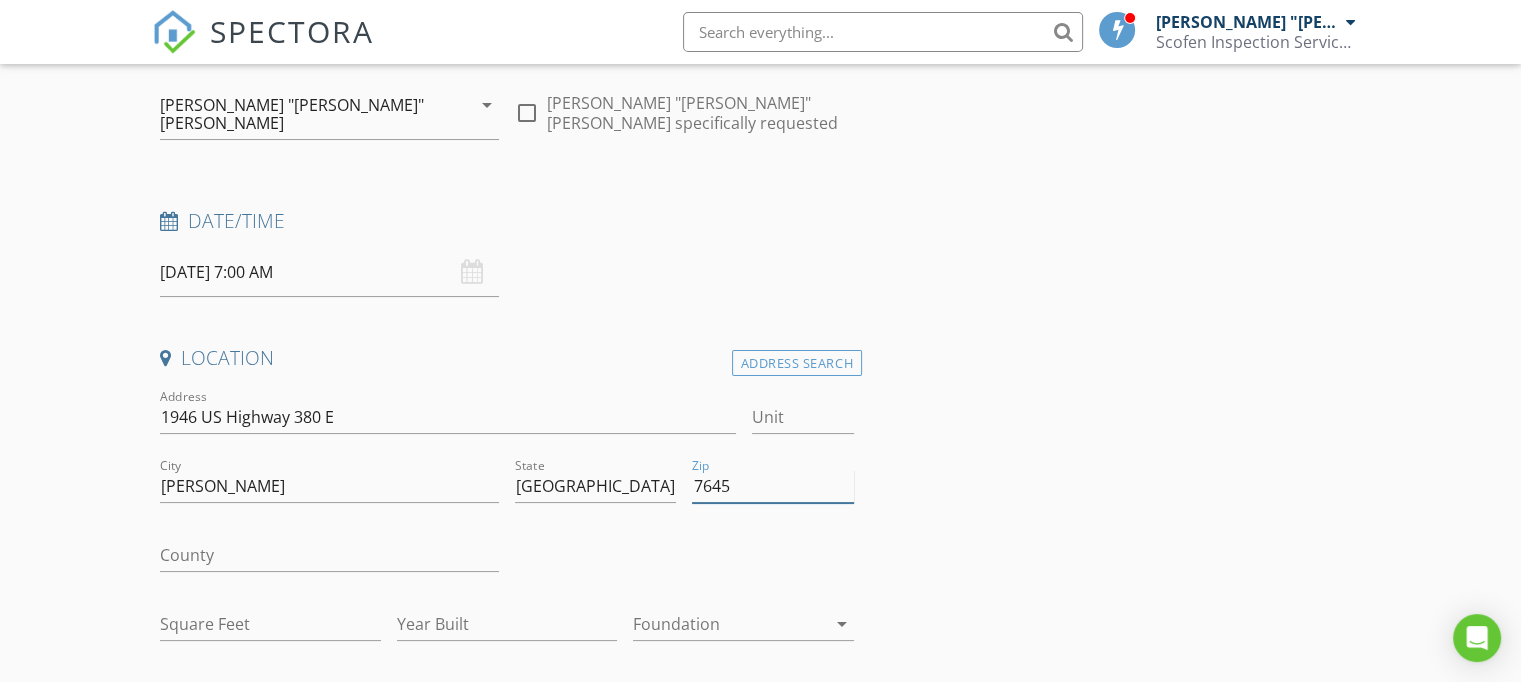 type on "76450" 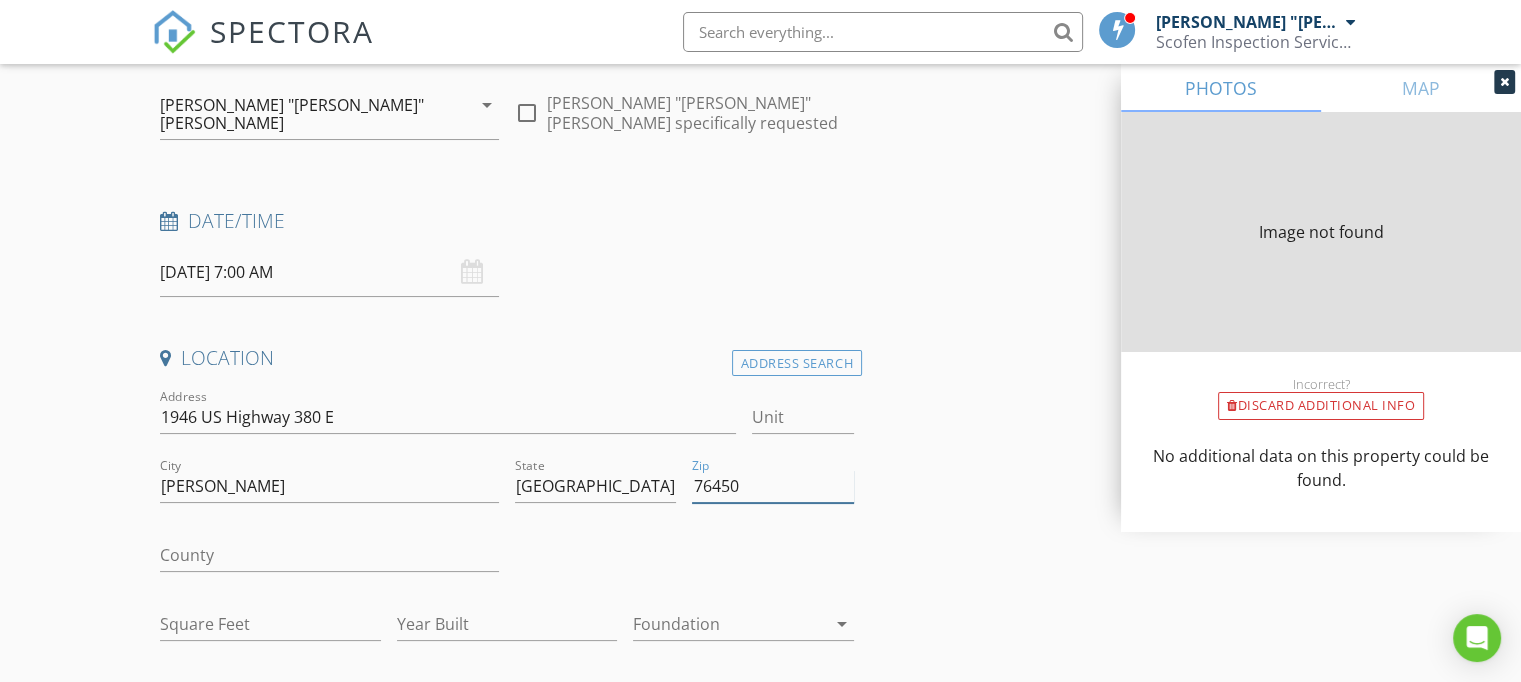 type on "1300" 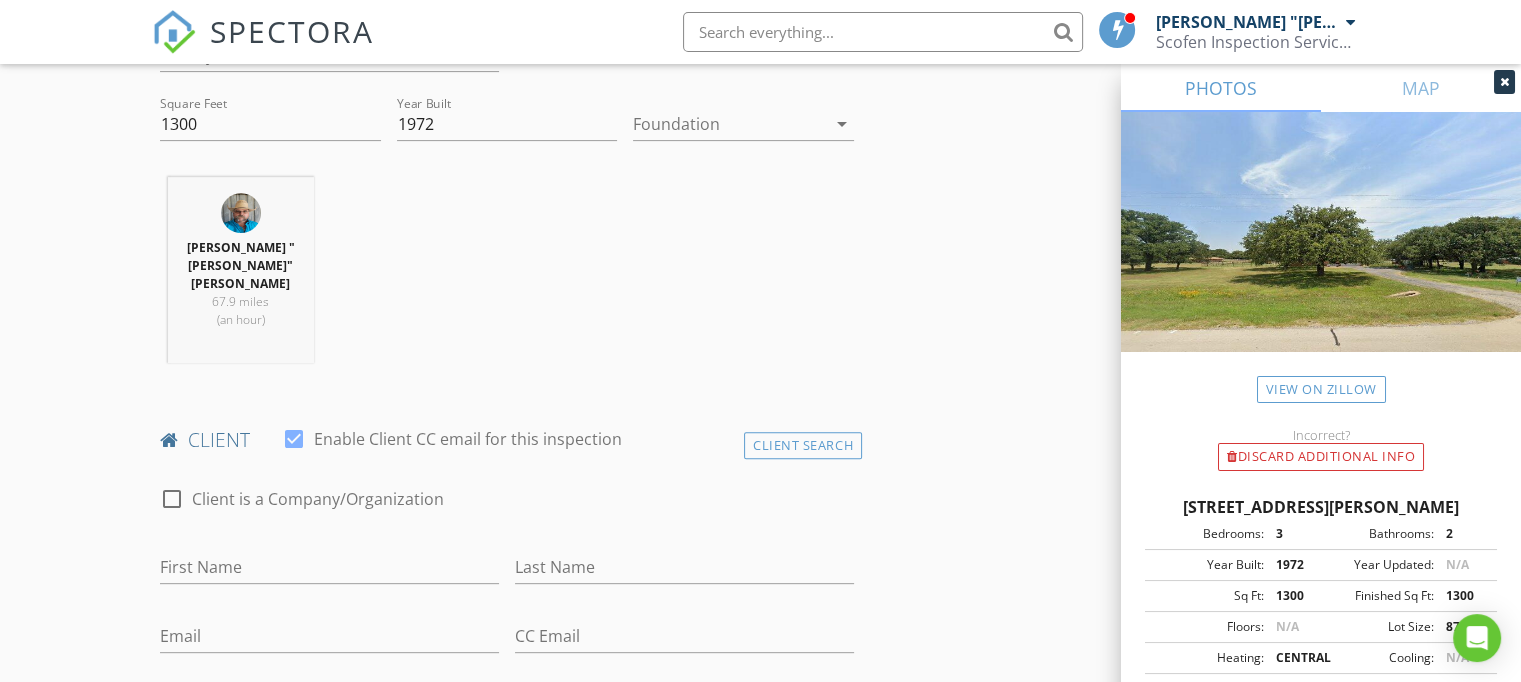 scroll, scrollTop: 800, scrollLeft: 0, axis: vertical 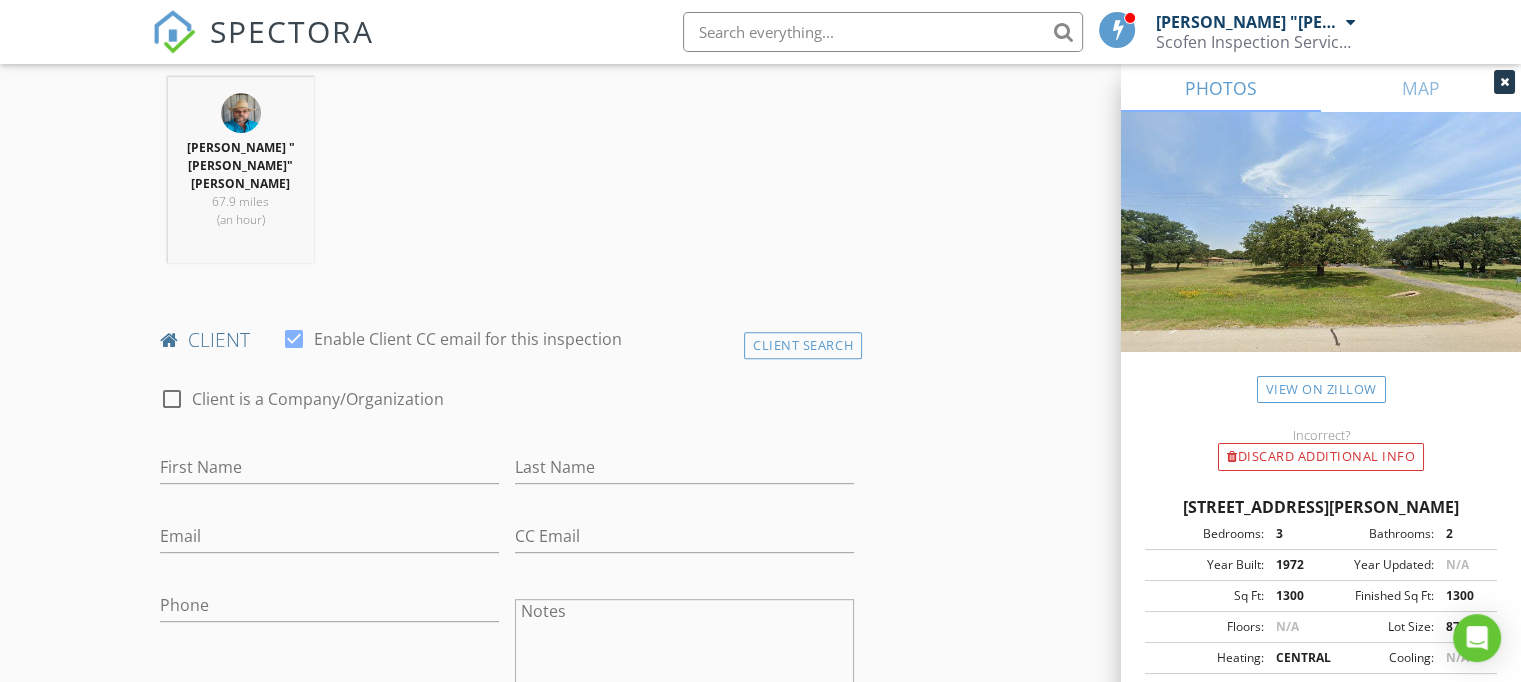 type on "76450" 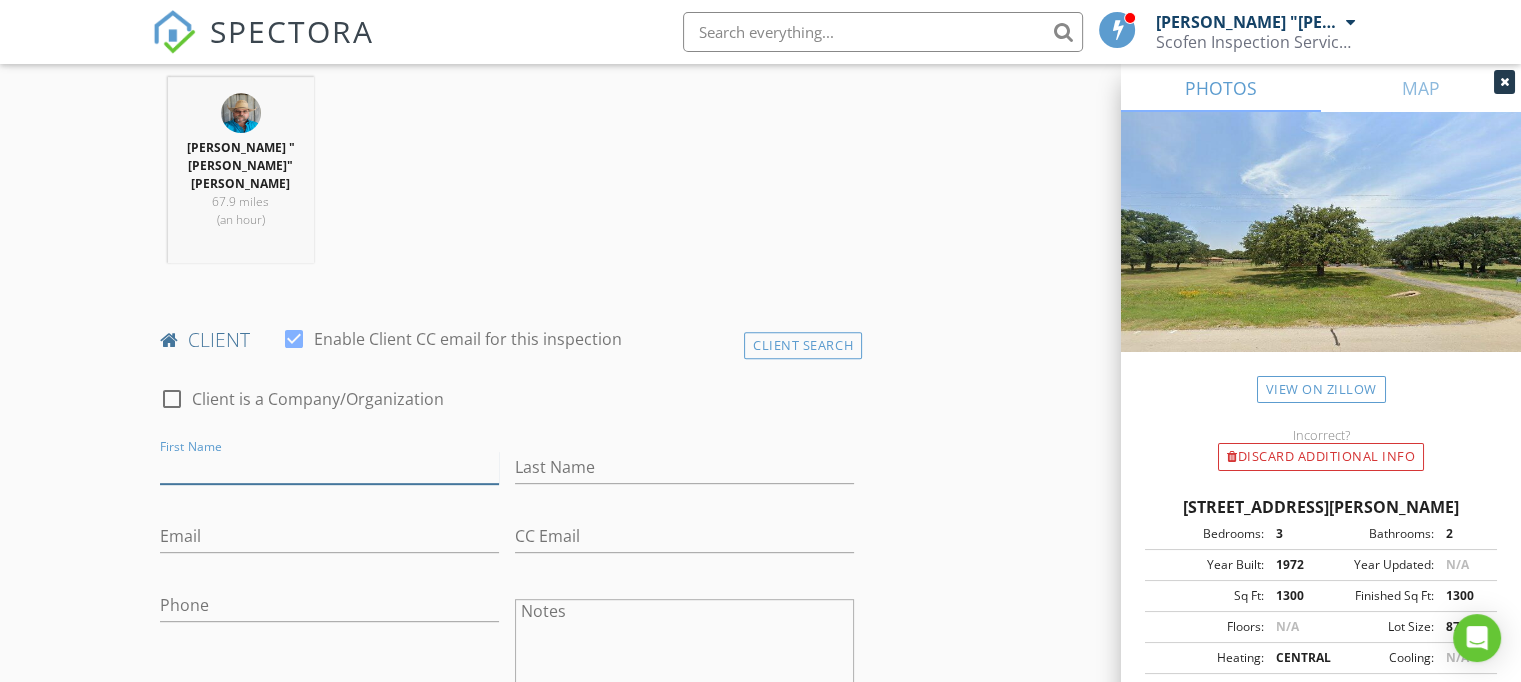 click on "First Name" at bounding box center [329, 467] 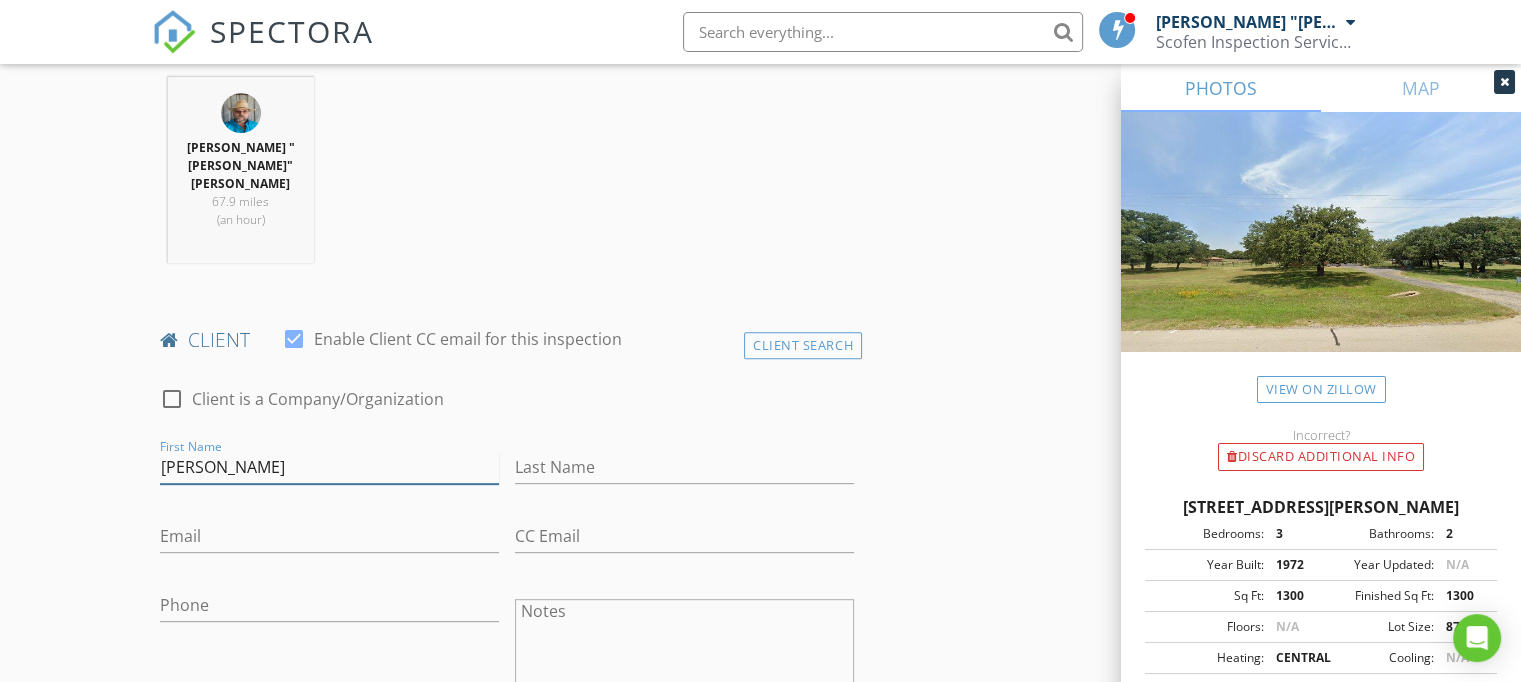 type on "Donnie" 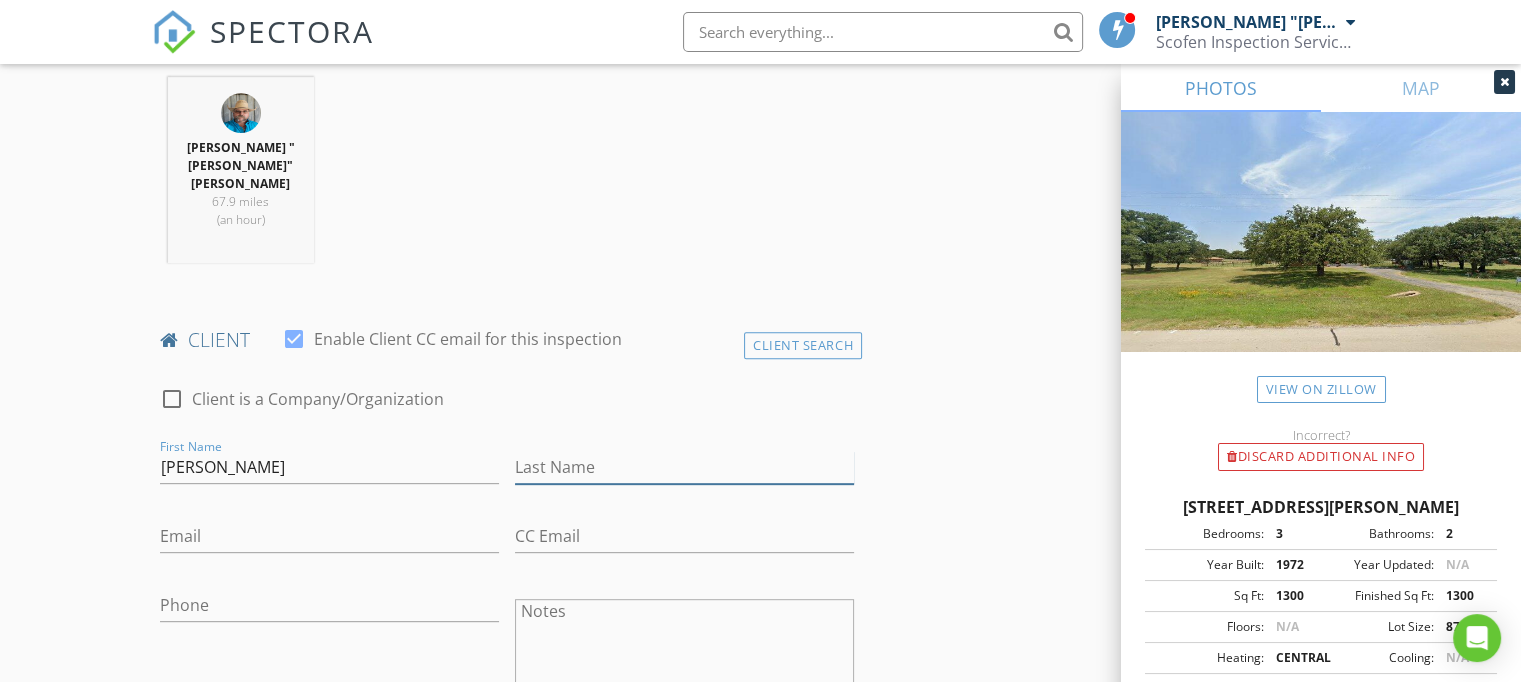 click on "Last Name" at bounding box center (684, 467) 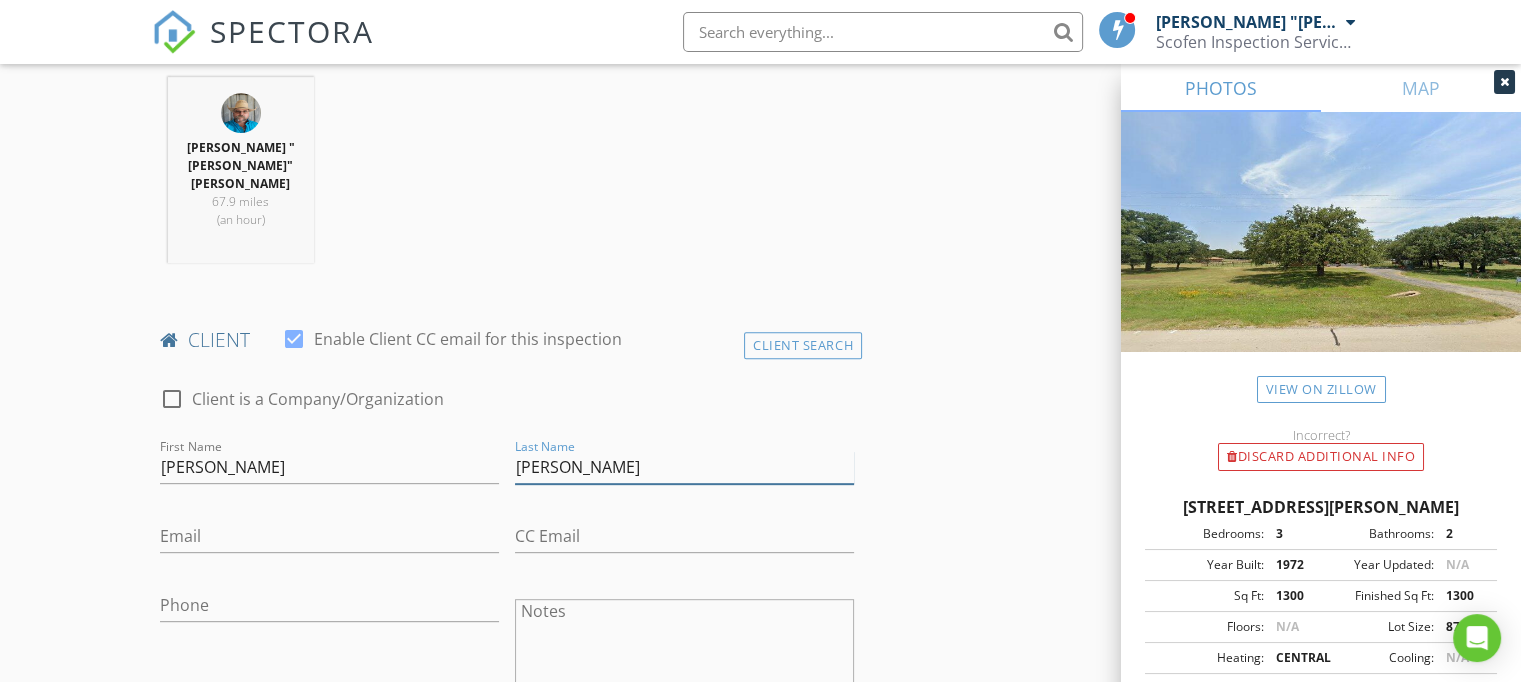 type on "Nelson" 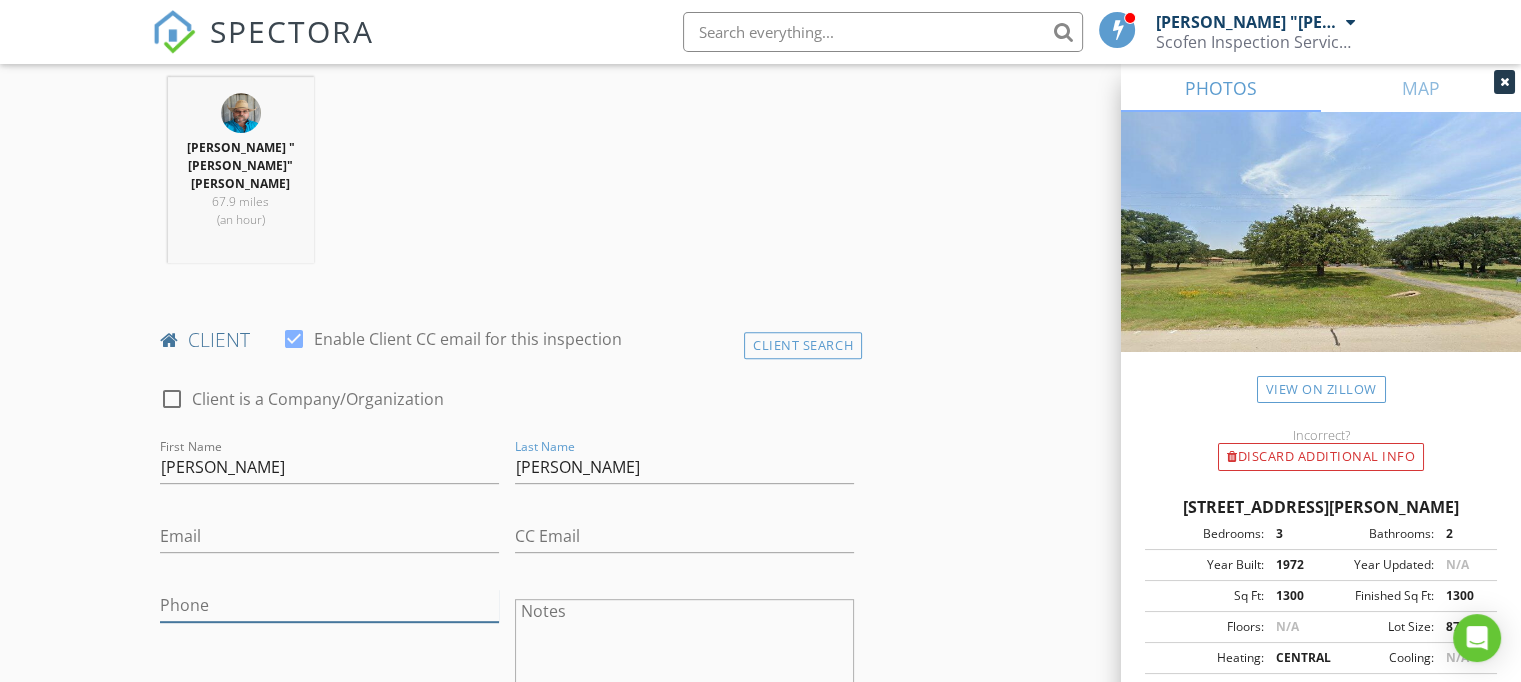 click on "Phone" at bounding box center (329, 605) 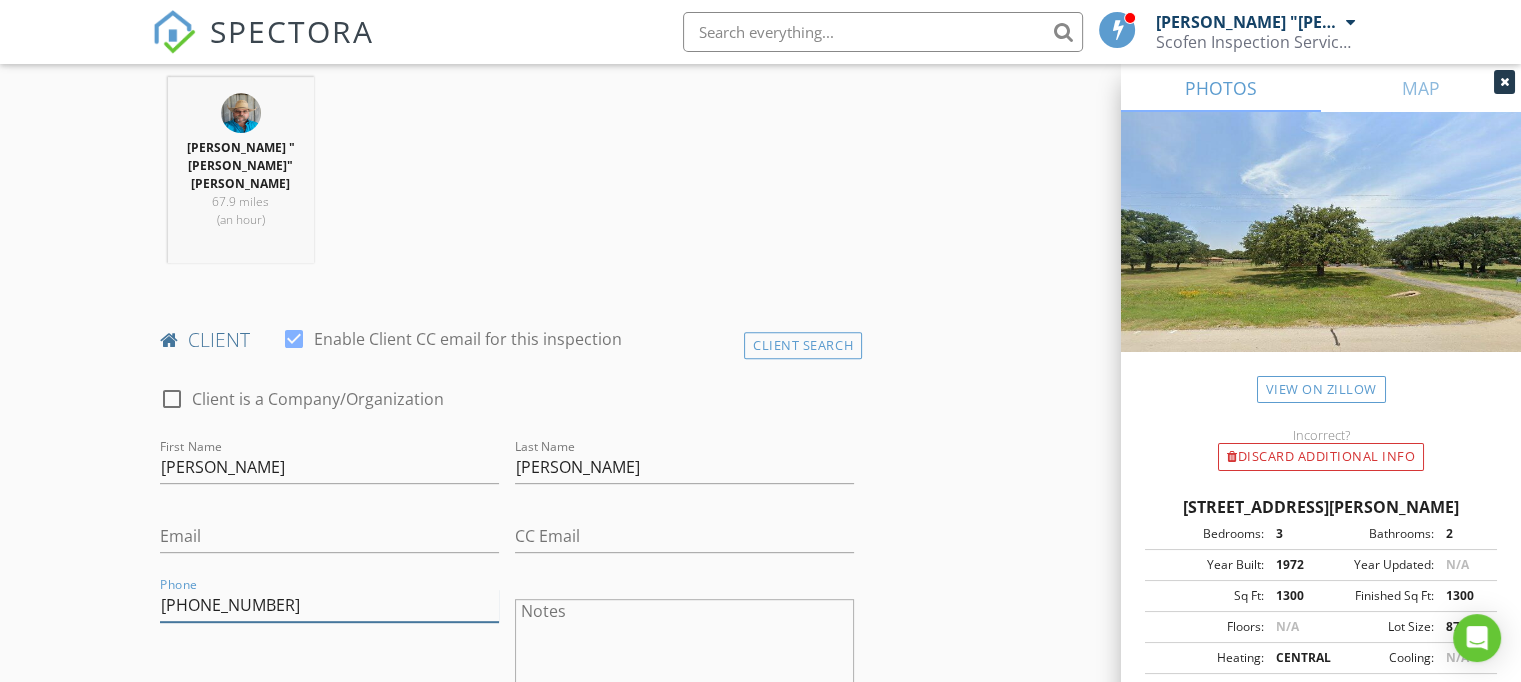type on "940-456-4390" 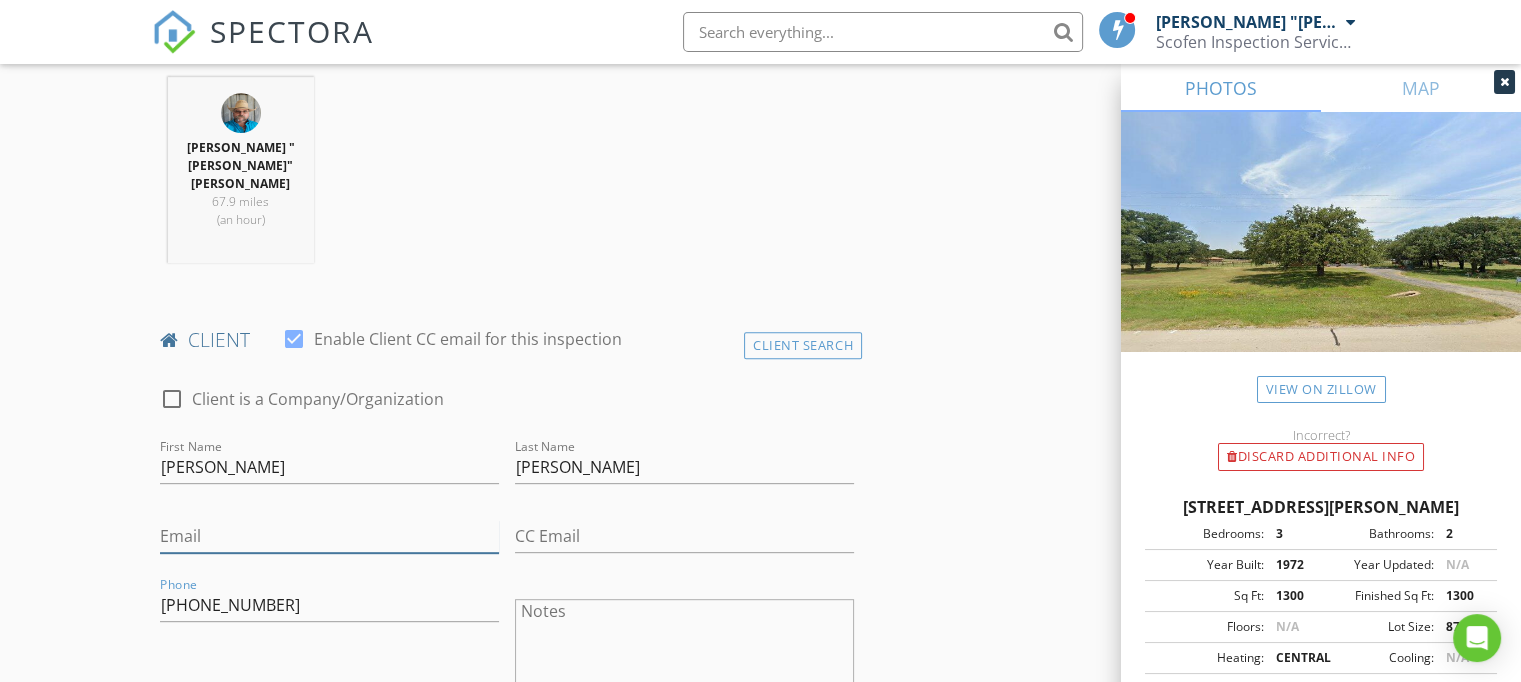 click on "Email" at bounding box center [329, 536] 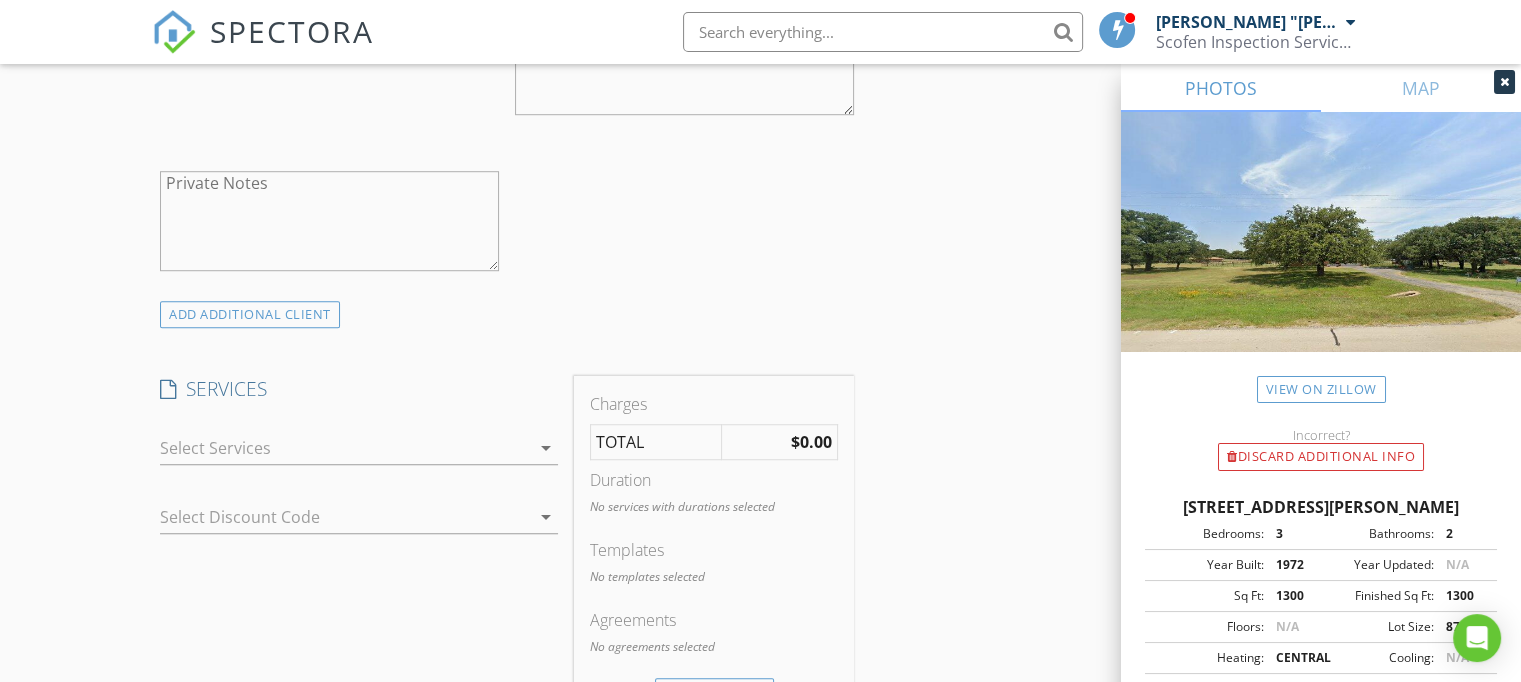 scroll, scrollTop: 1400, scrollLeft: 0, axis: vertical 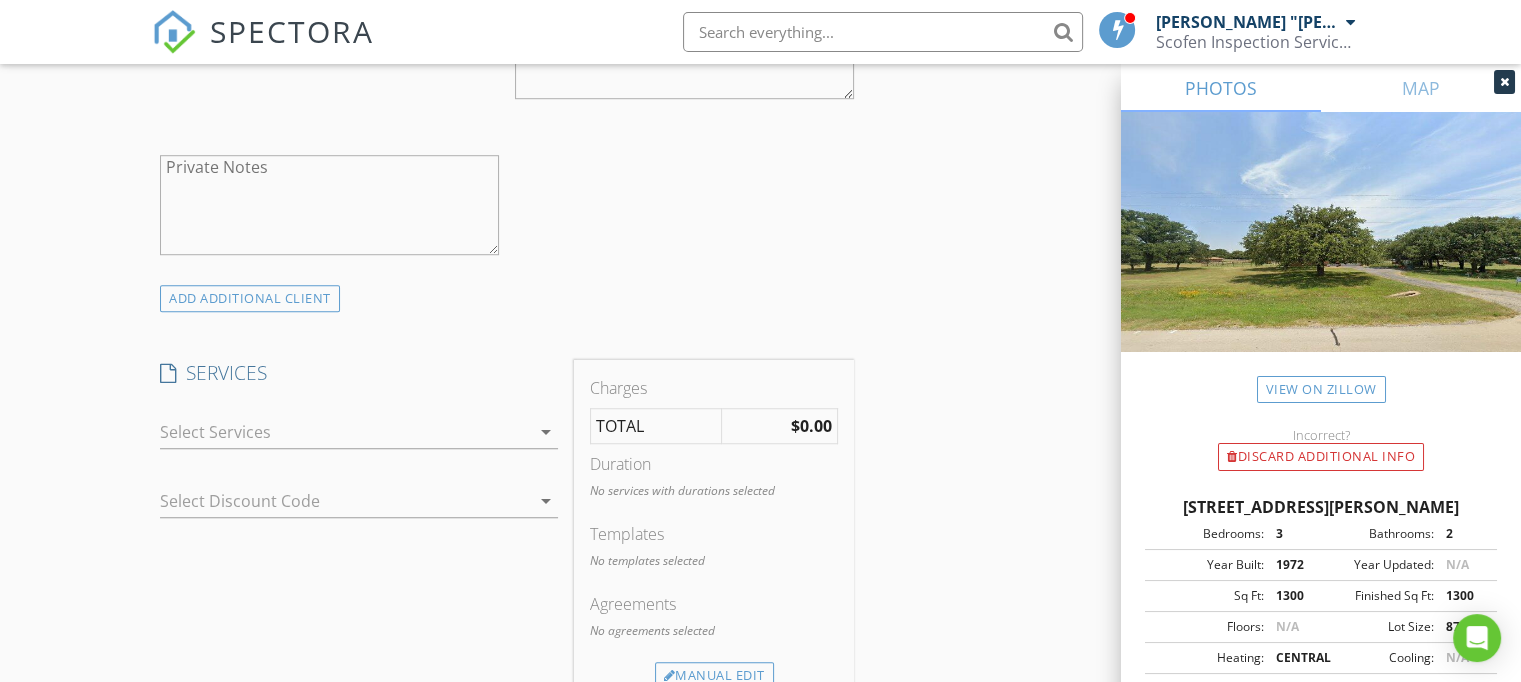 type on "donnienelson918@gmail.com" 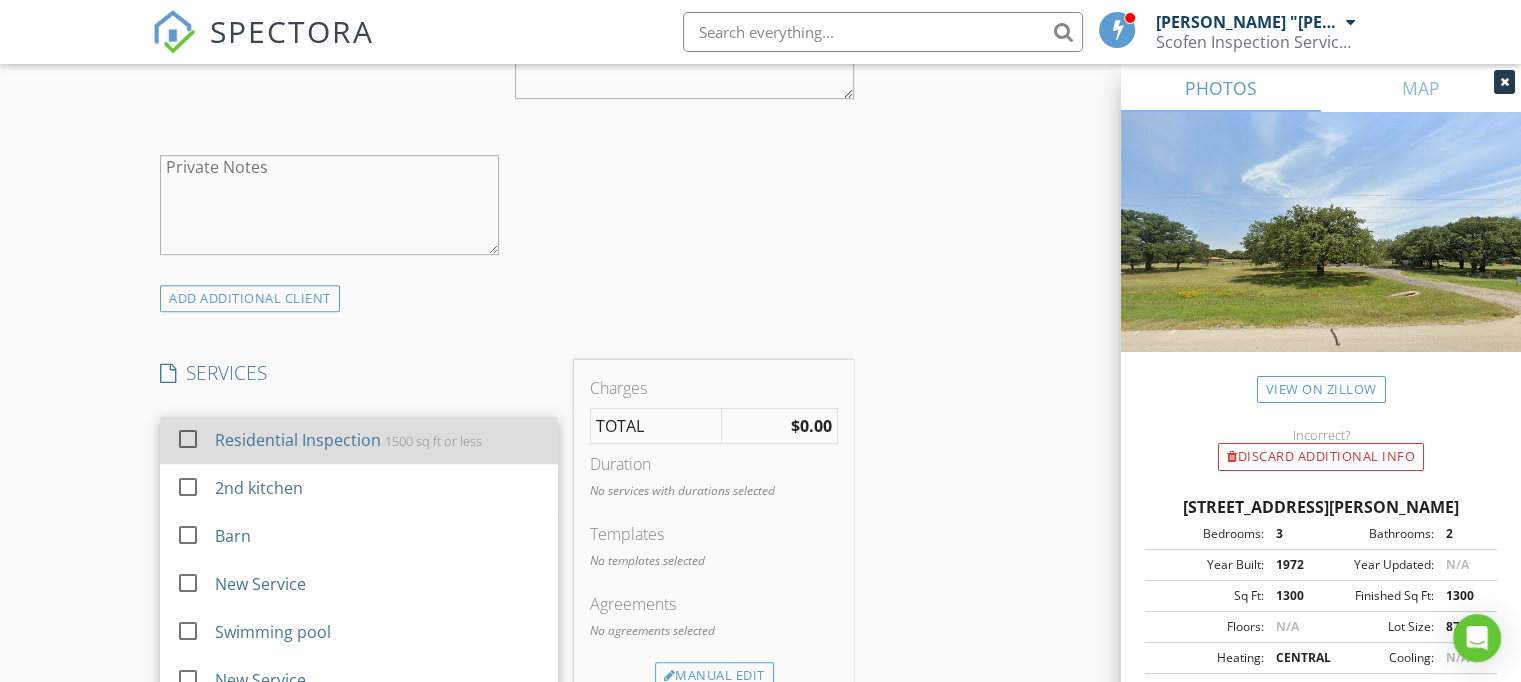 click on "Residential Inspection" at bounding box center [298, 440] 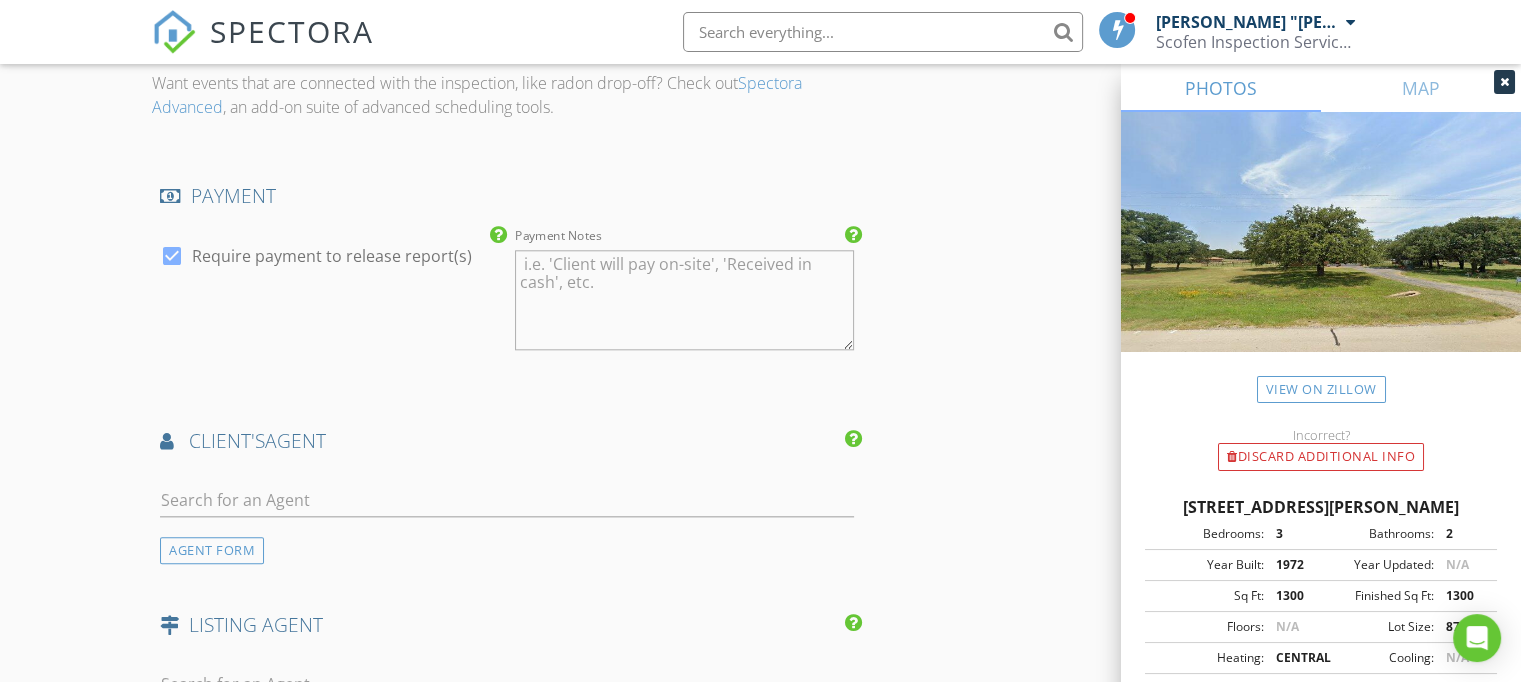 scroll, scrollTop: 2200, scrollLeft: 0, axis: vertical 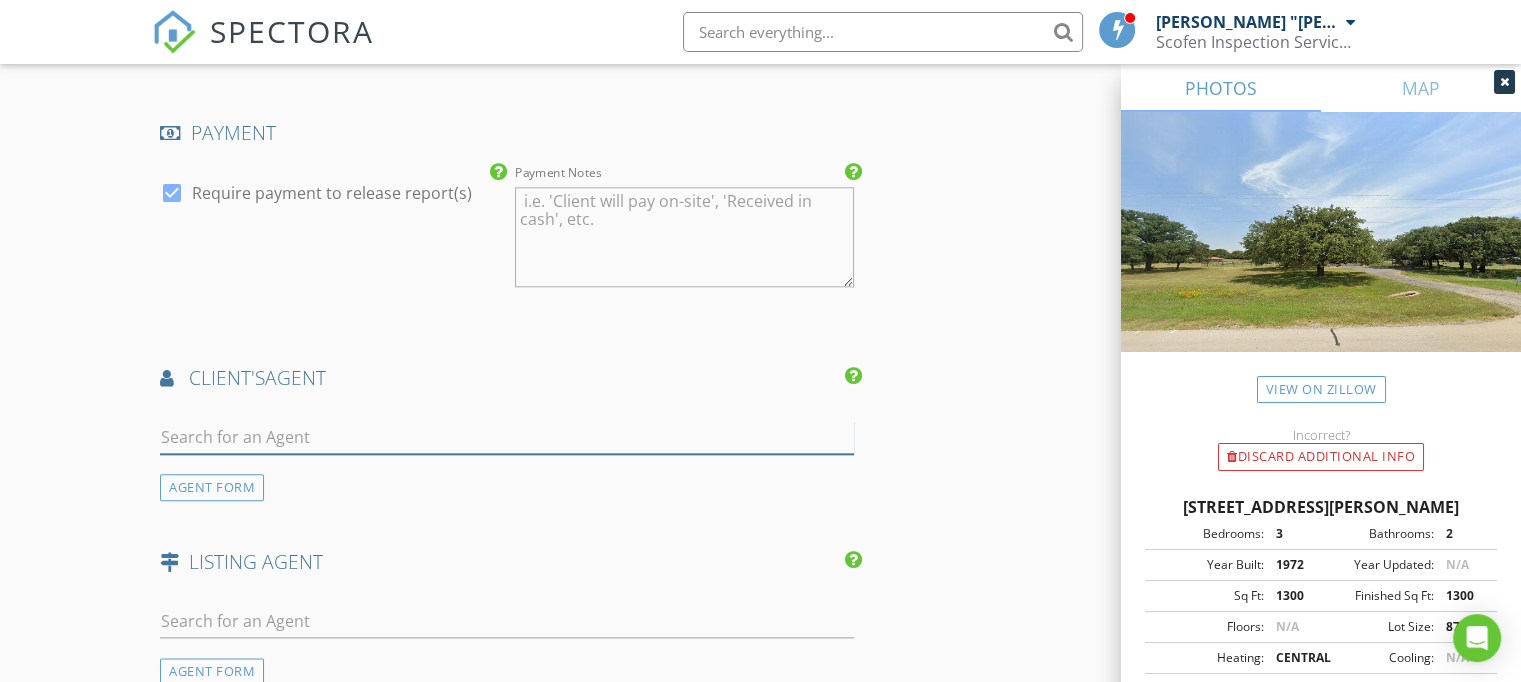 click at bounding box center (507, 437) 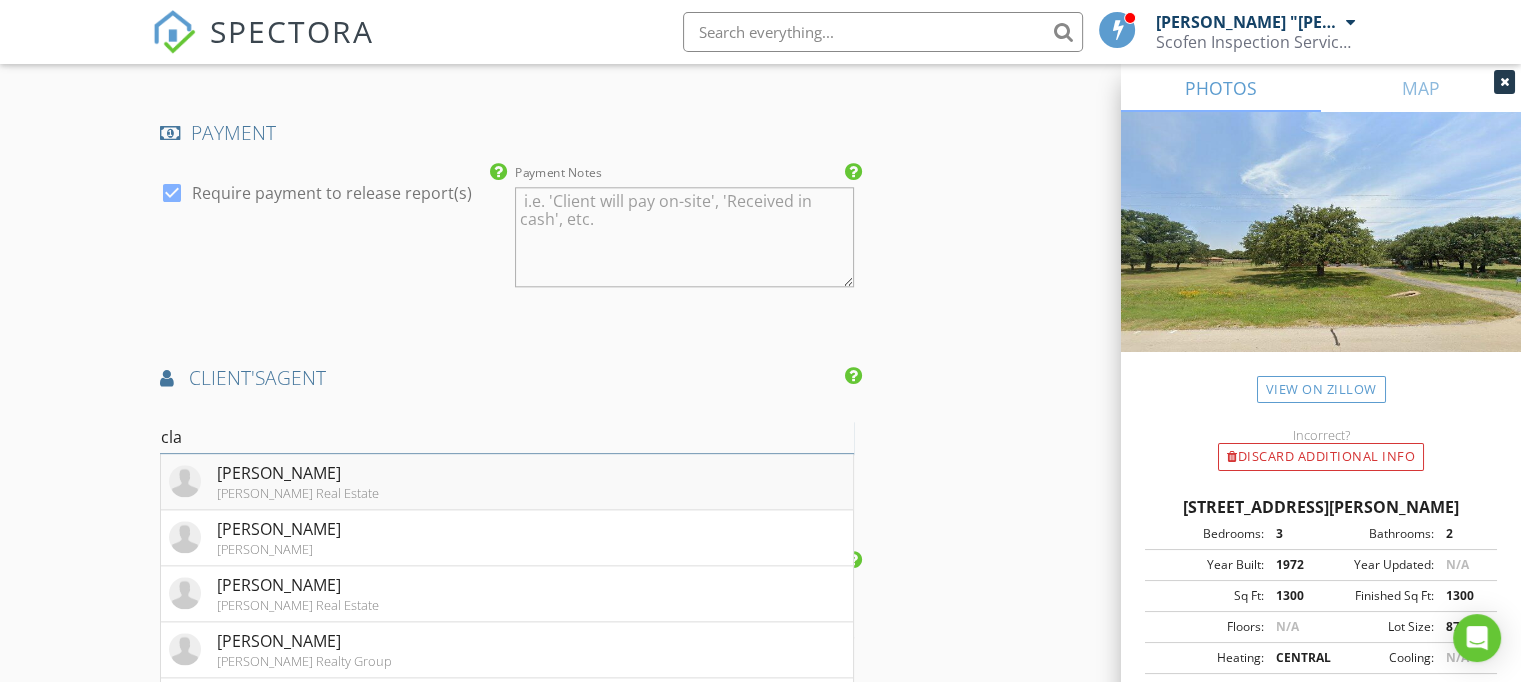 type on "cla" 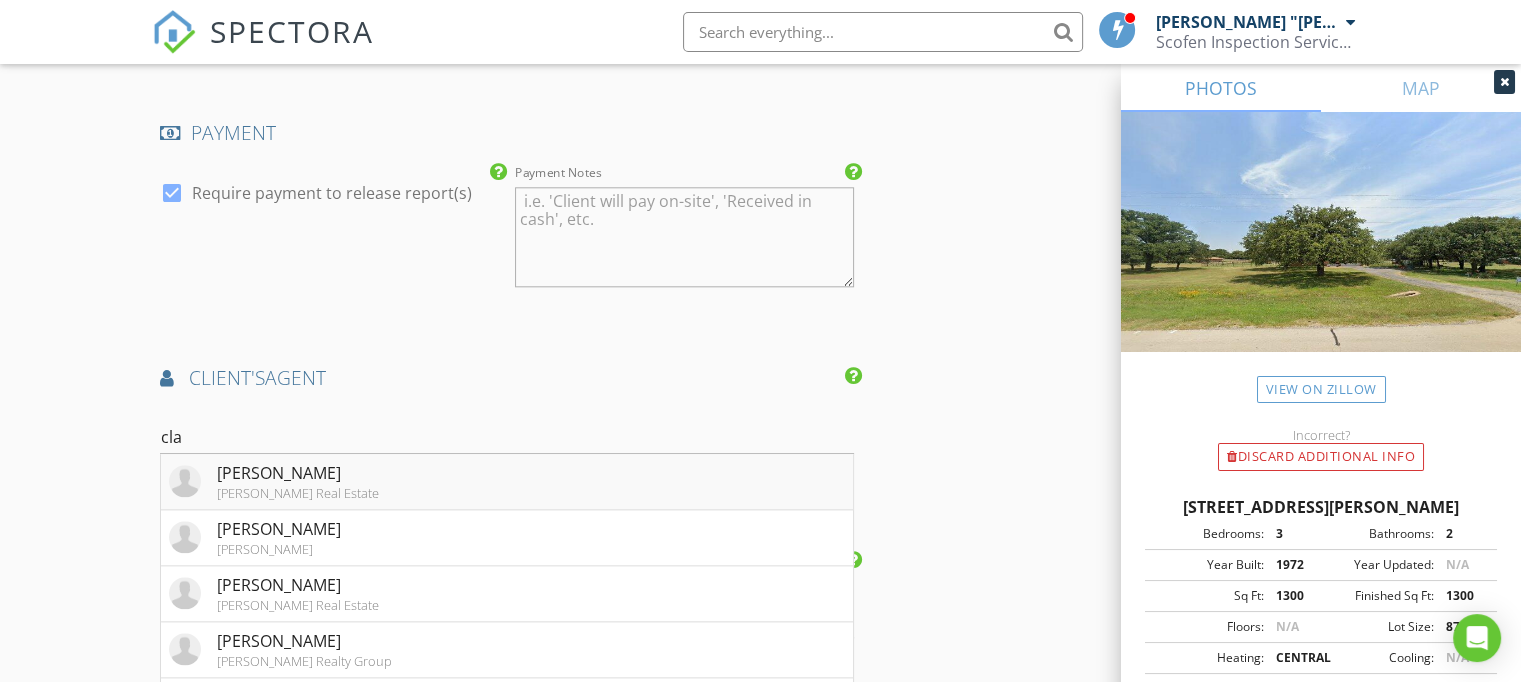 click on "Brooker Real Estate" at bounding box center [298, 493] 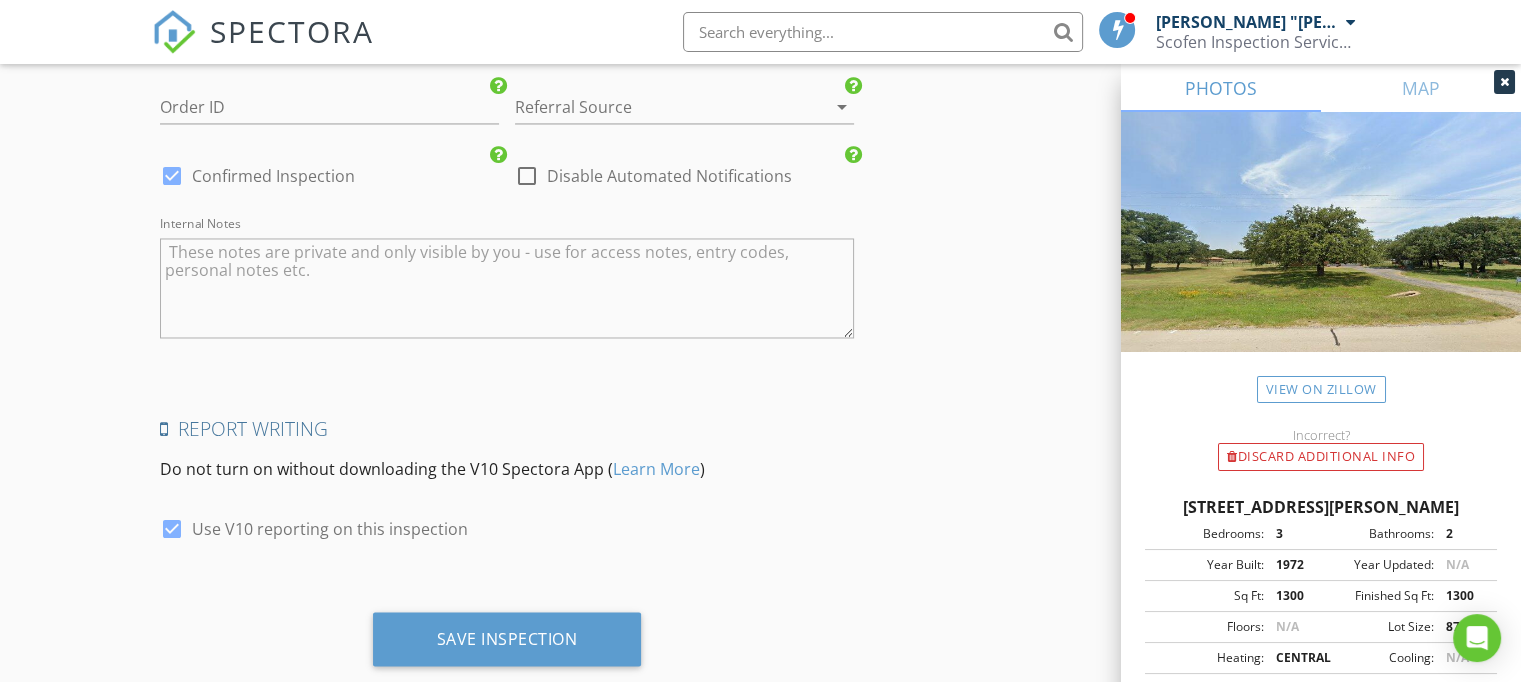 scroll, scrollTop: 3357, scrollLeft: 0, axis: vertical 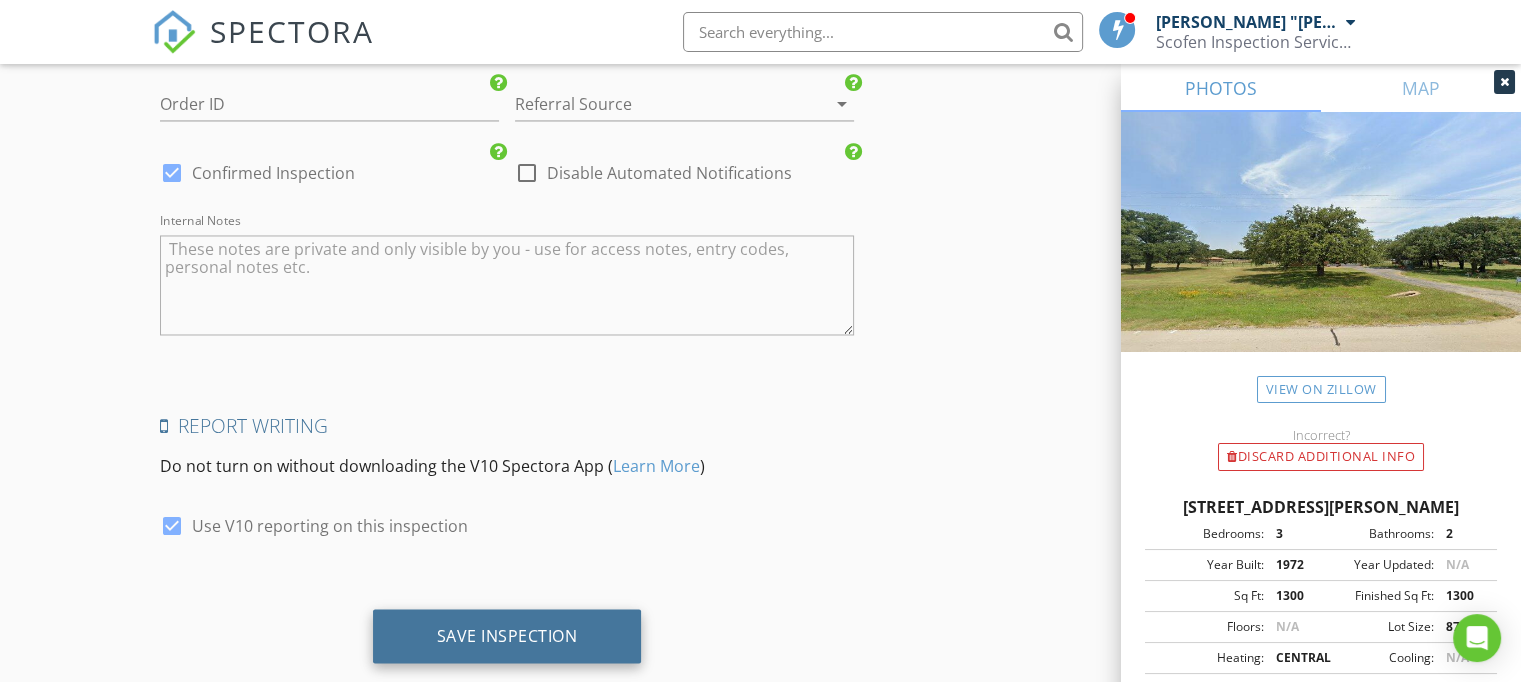 click on "Save Inspection" at bounding box center (507, 635) 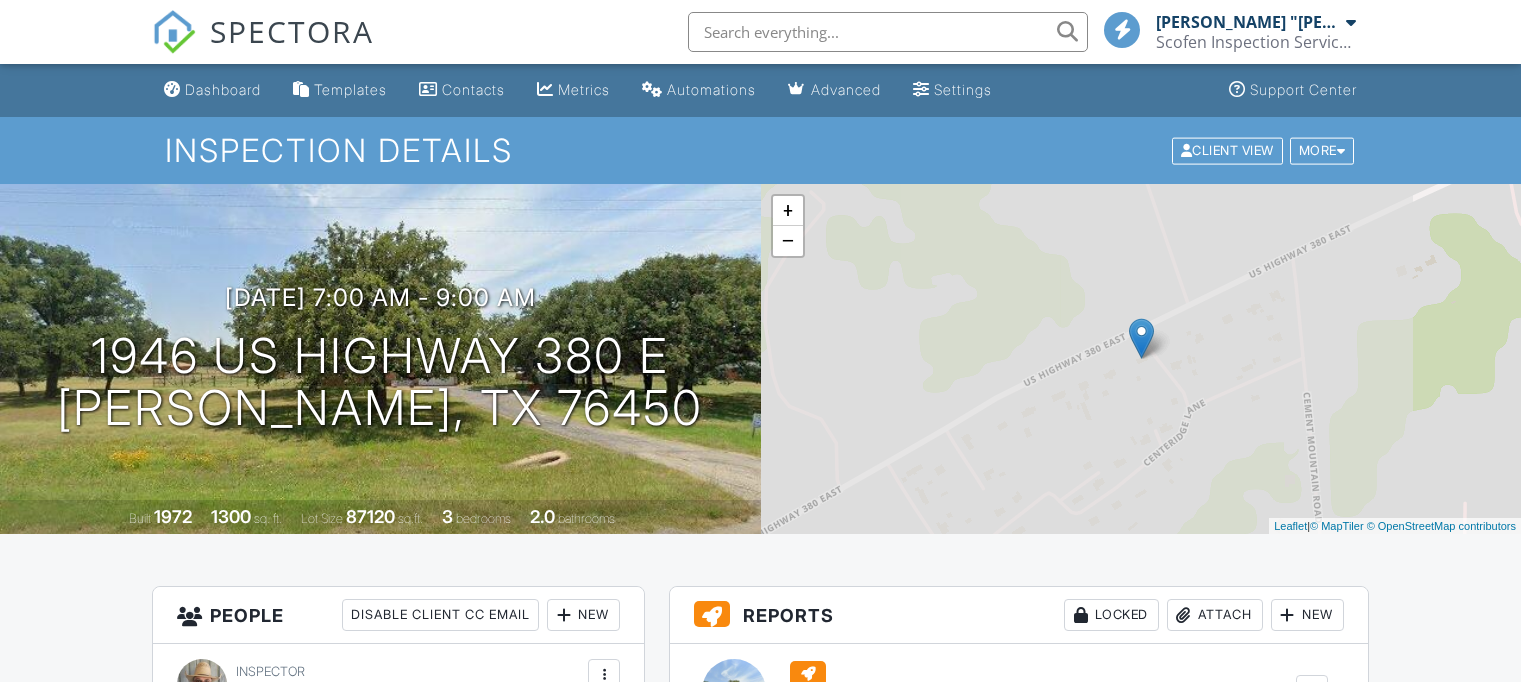 scroll, scrollTop: 0, scrollLeft: 0, axis: both 